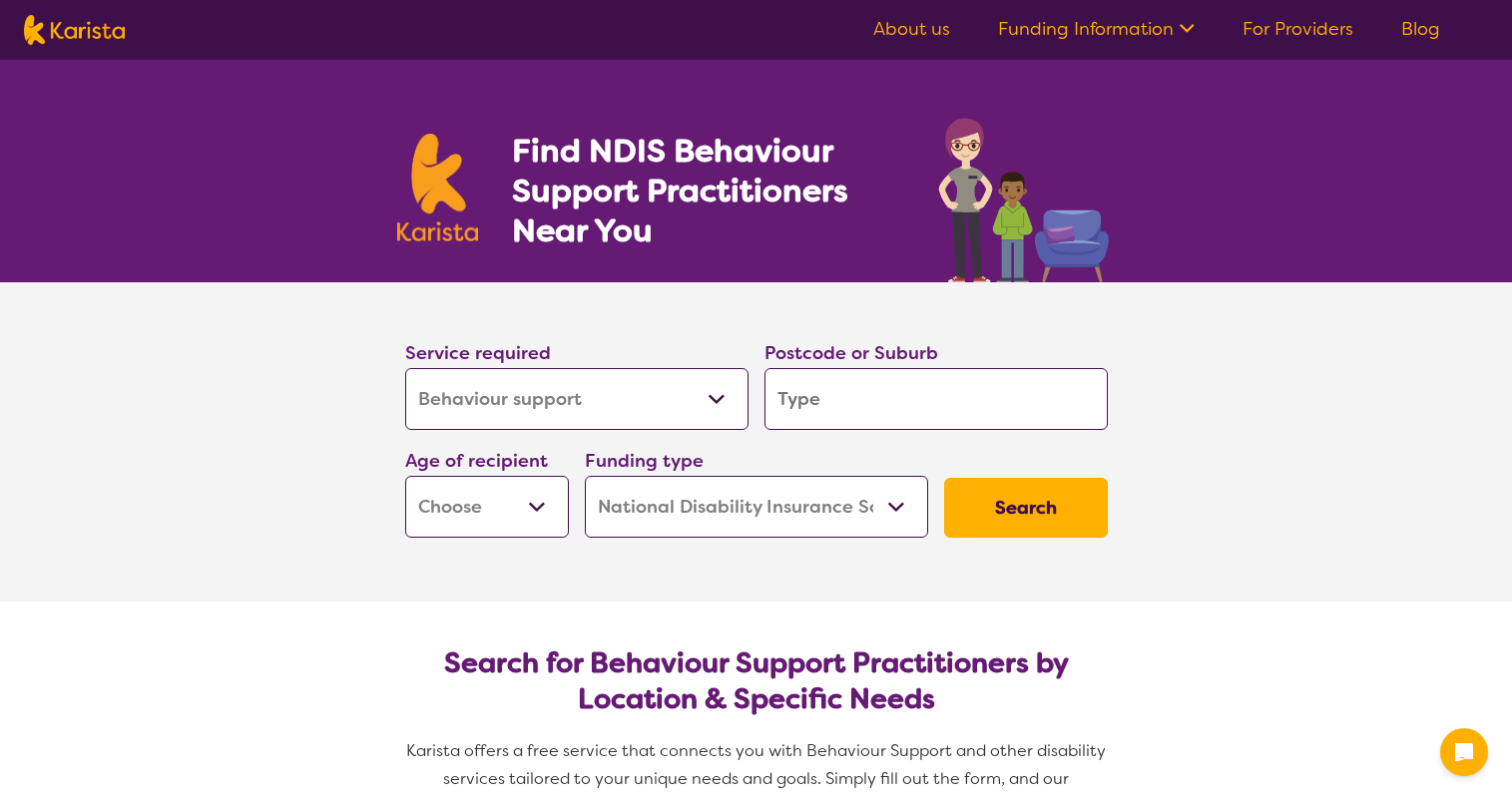 select on "Behaviour support" 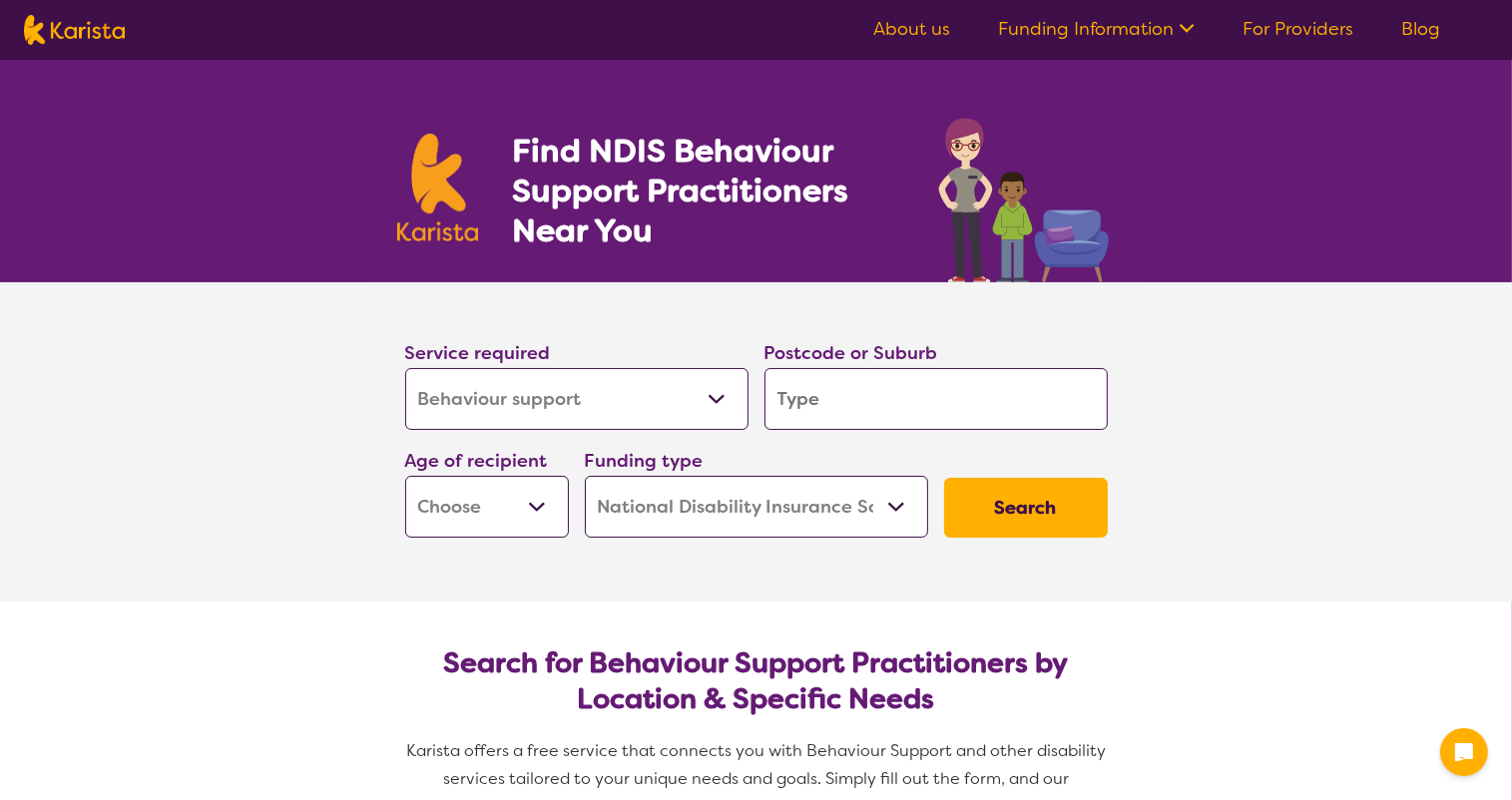 click at bounding box center (936, 399) 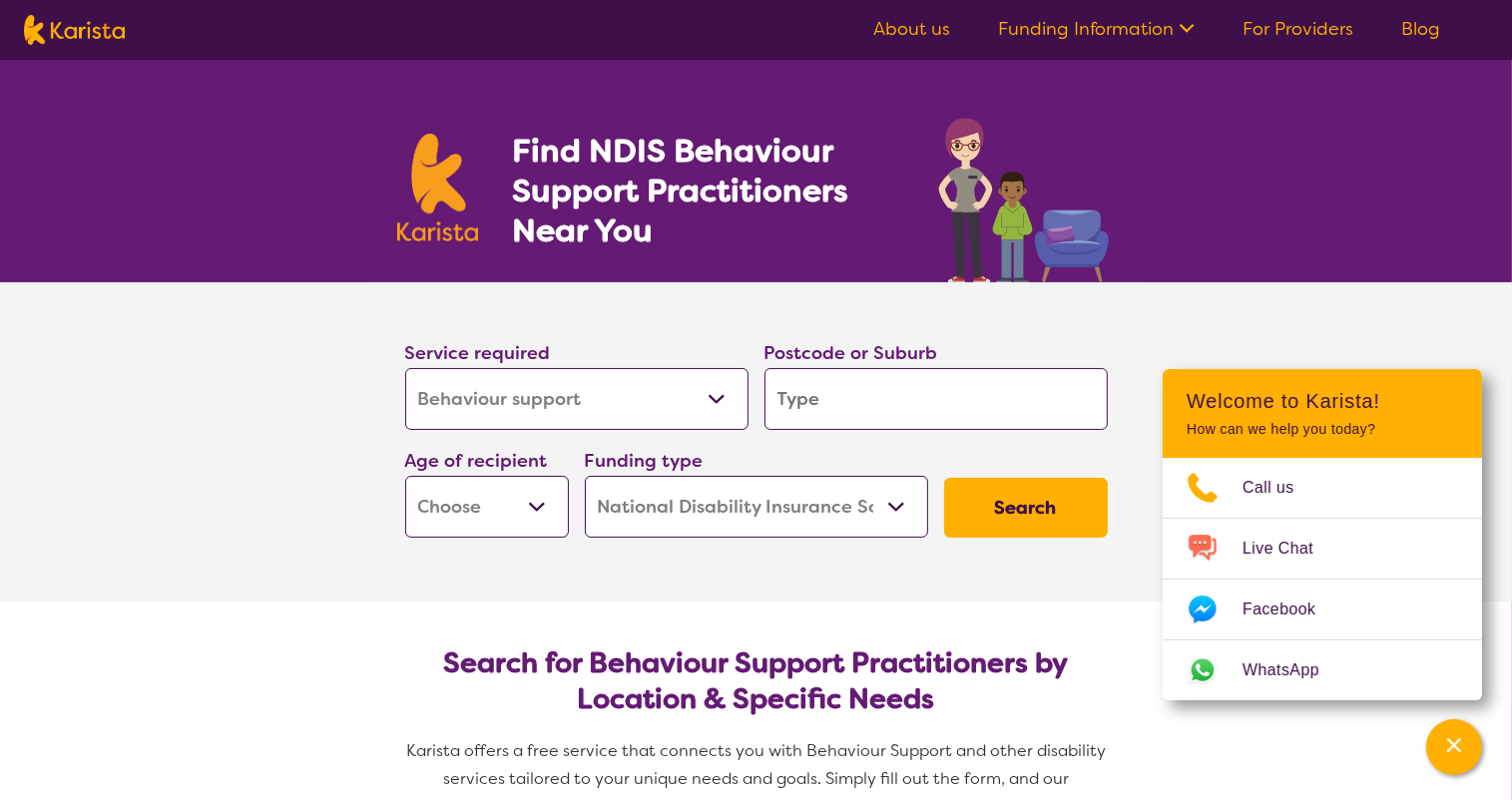 type on "2" 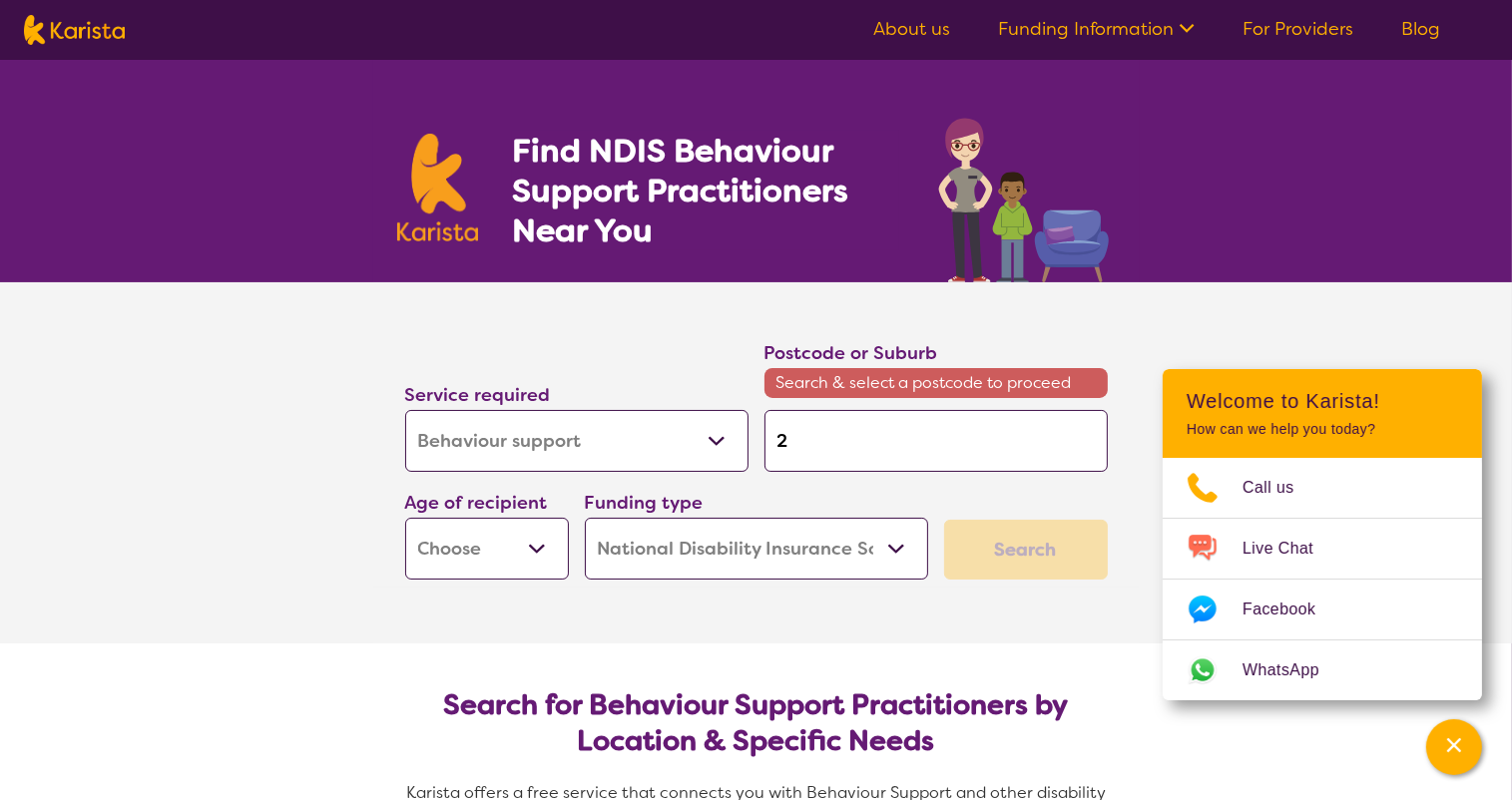 type on "25" 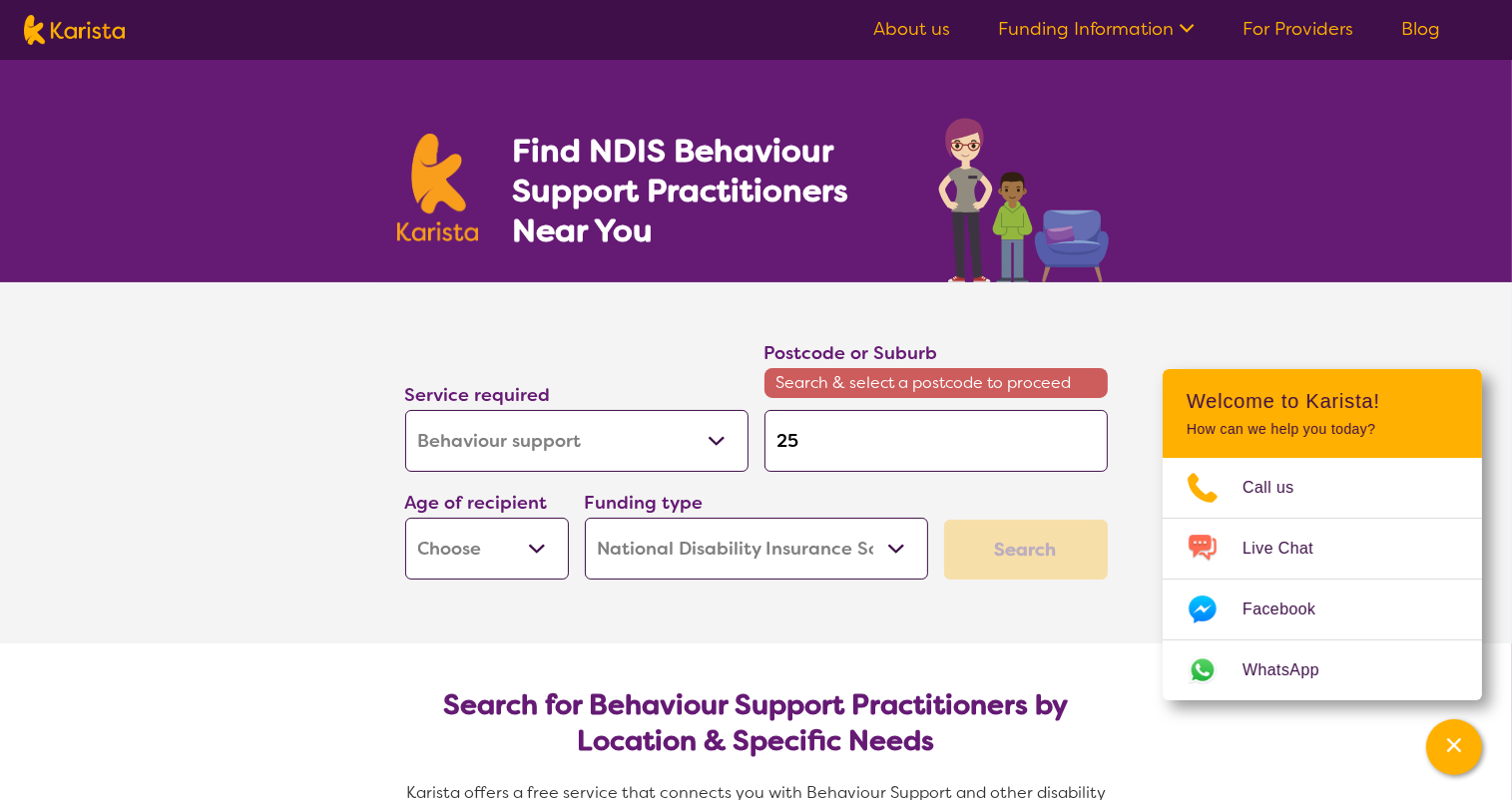type on "[POSTCODE]" 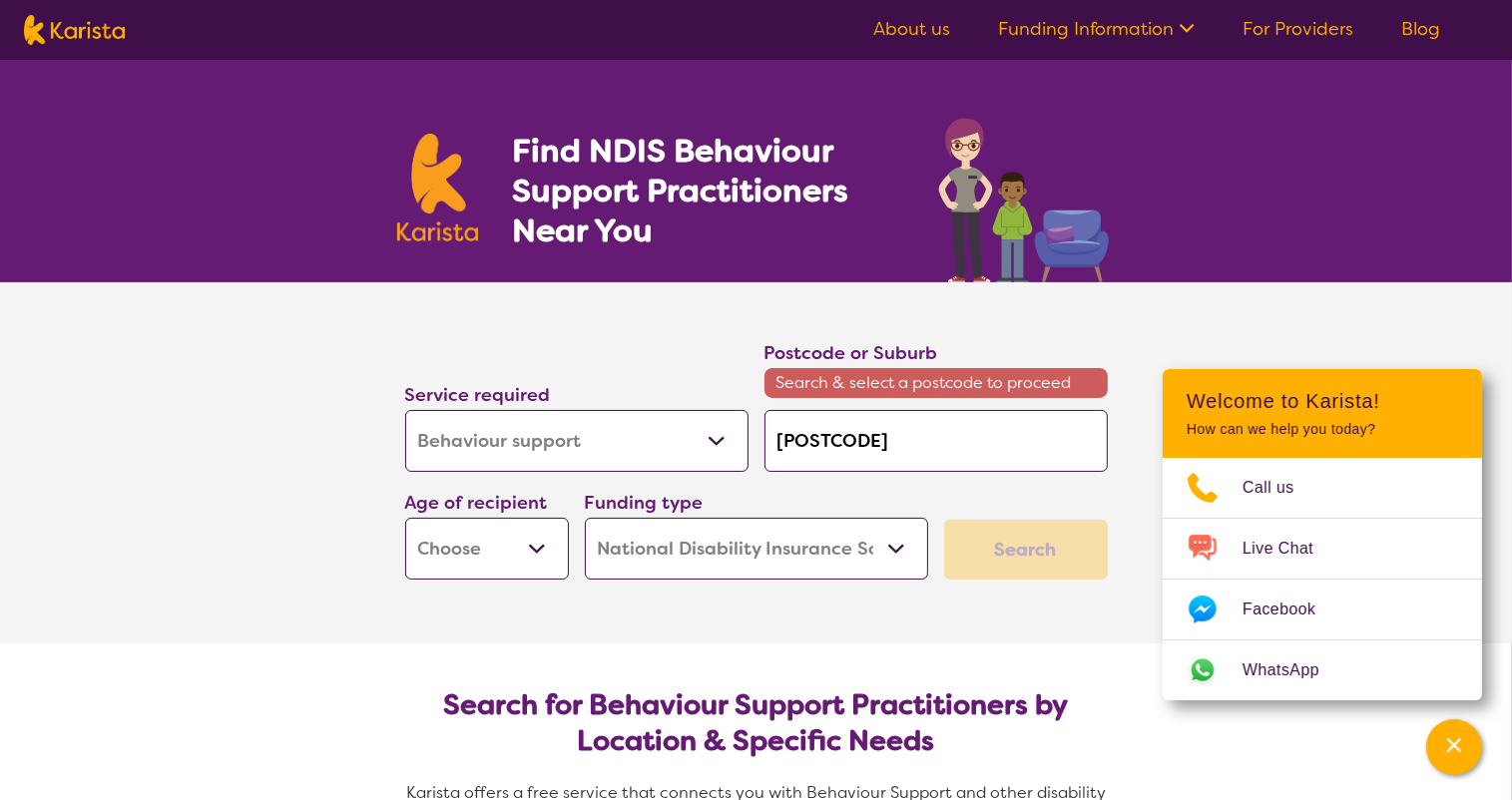 type on "2533" 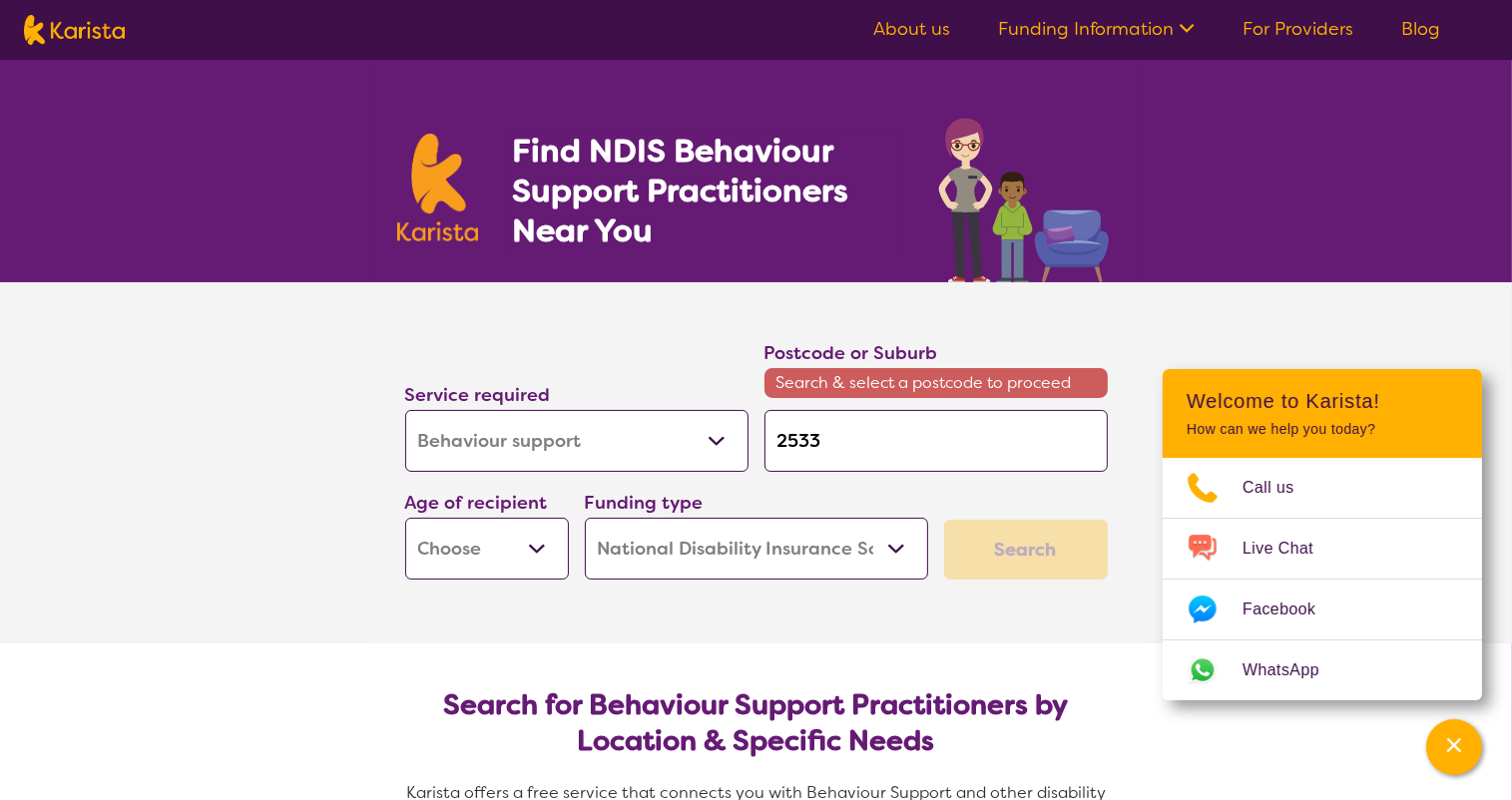 type on "2533" 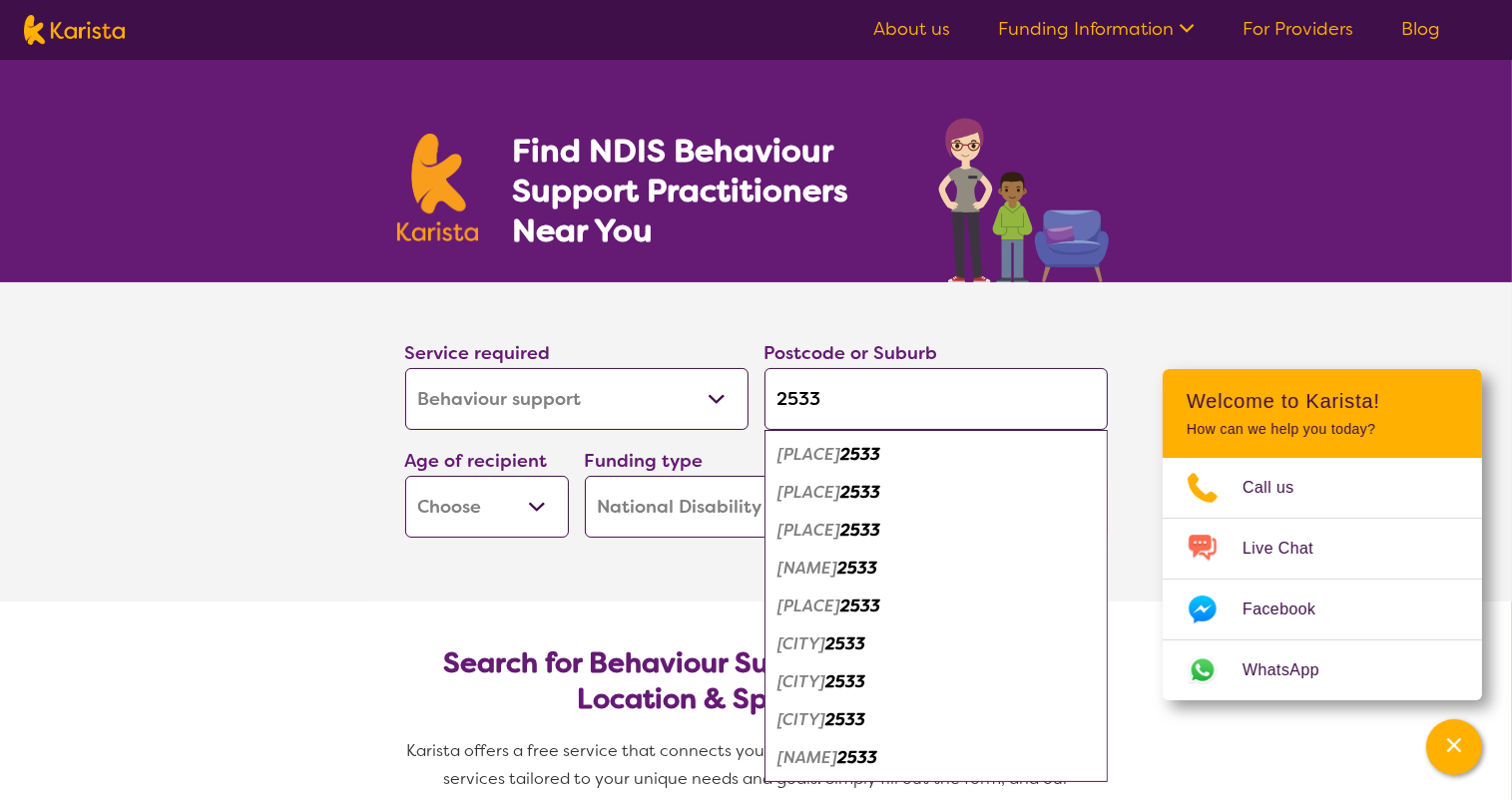 type on "2533" 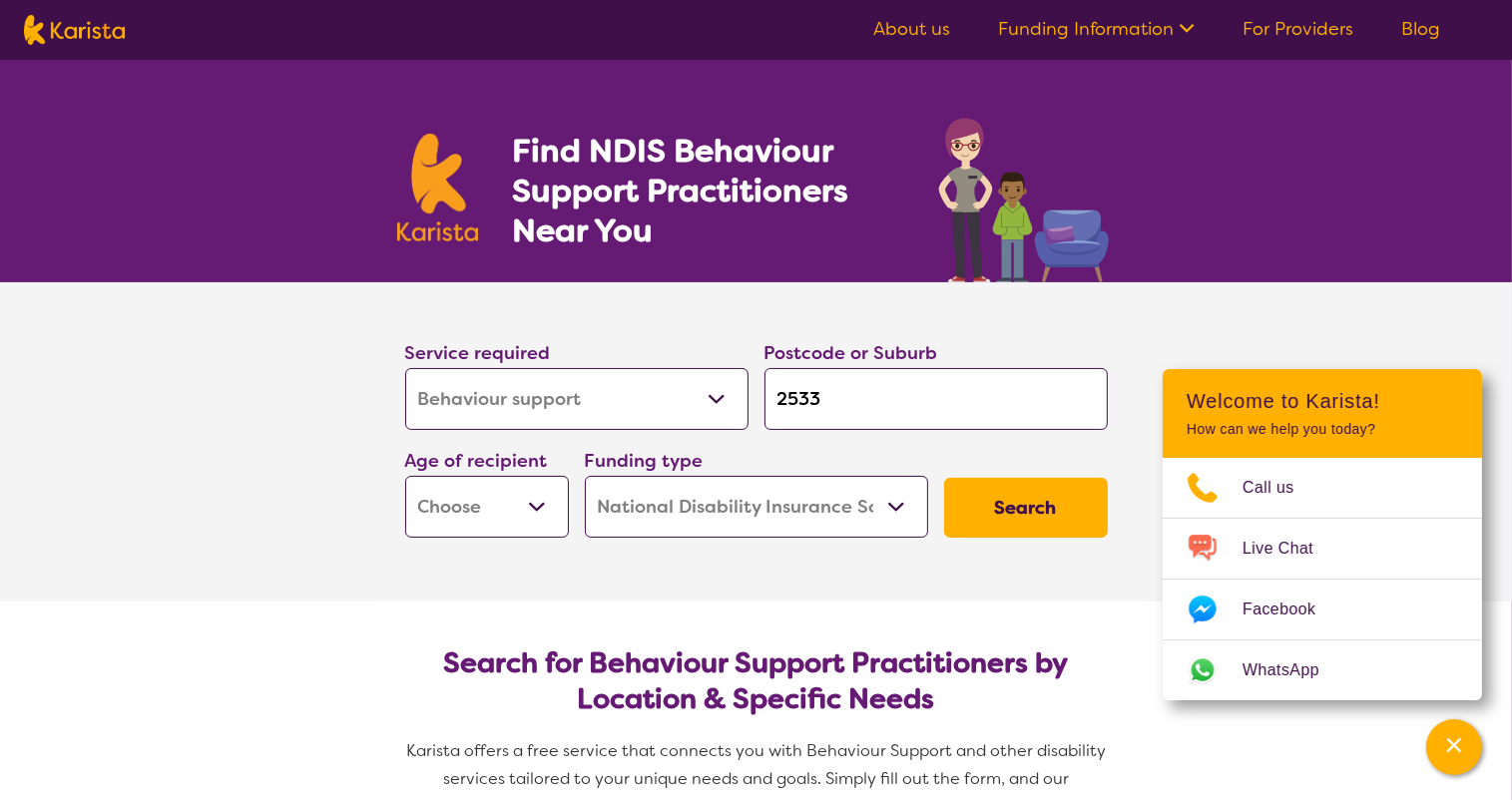 click on "Early Childhood - 0 to 9 Child - 10 to 11 Adolescent - 12 to 17 Adult - 18 to 64 Aged - 65+" at bounding box center (487, 507) 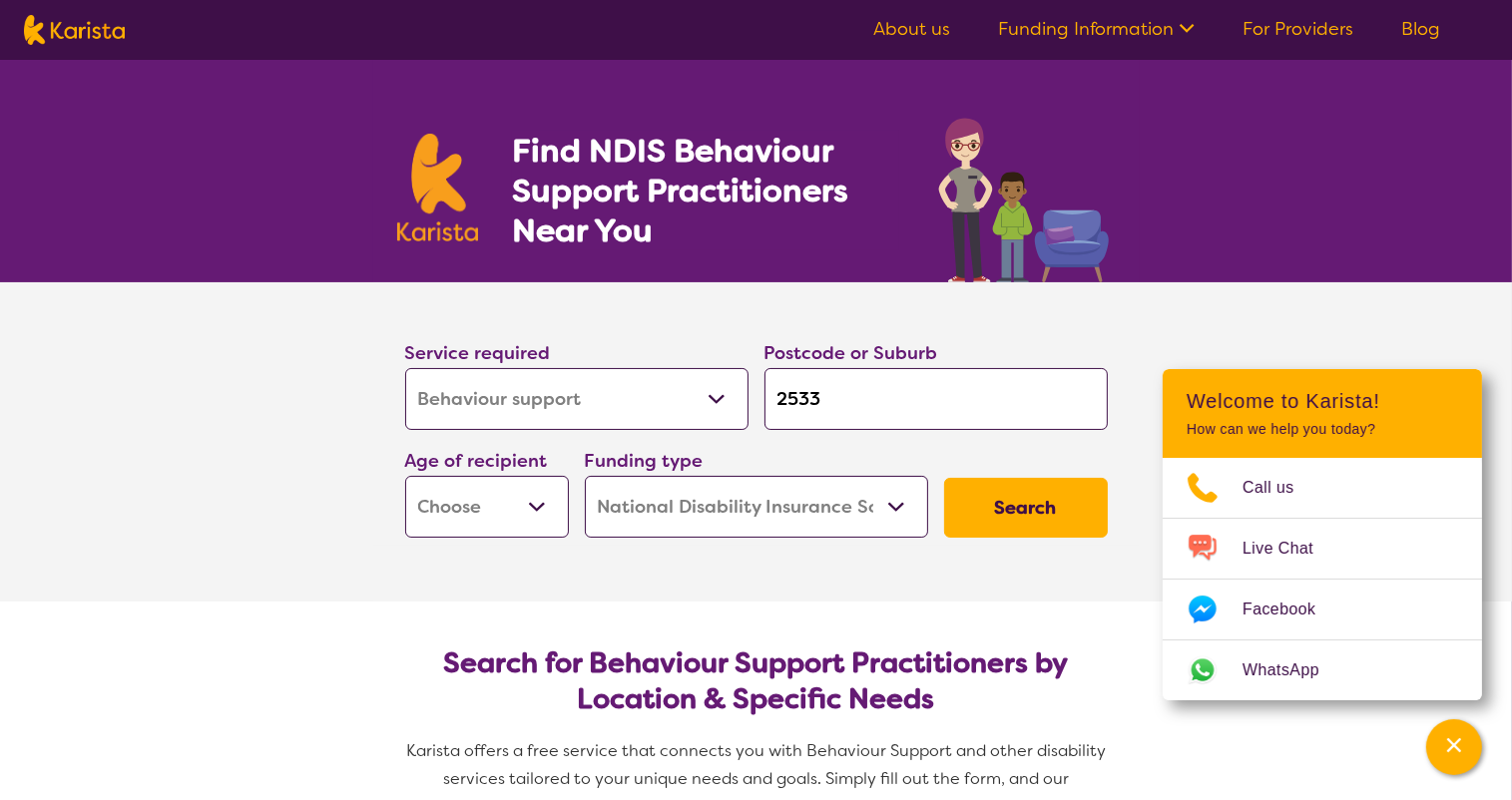 select on "EC" 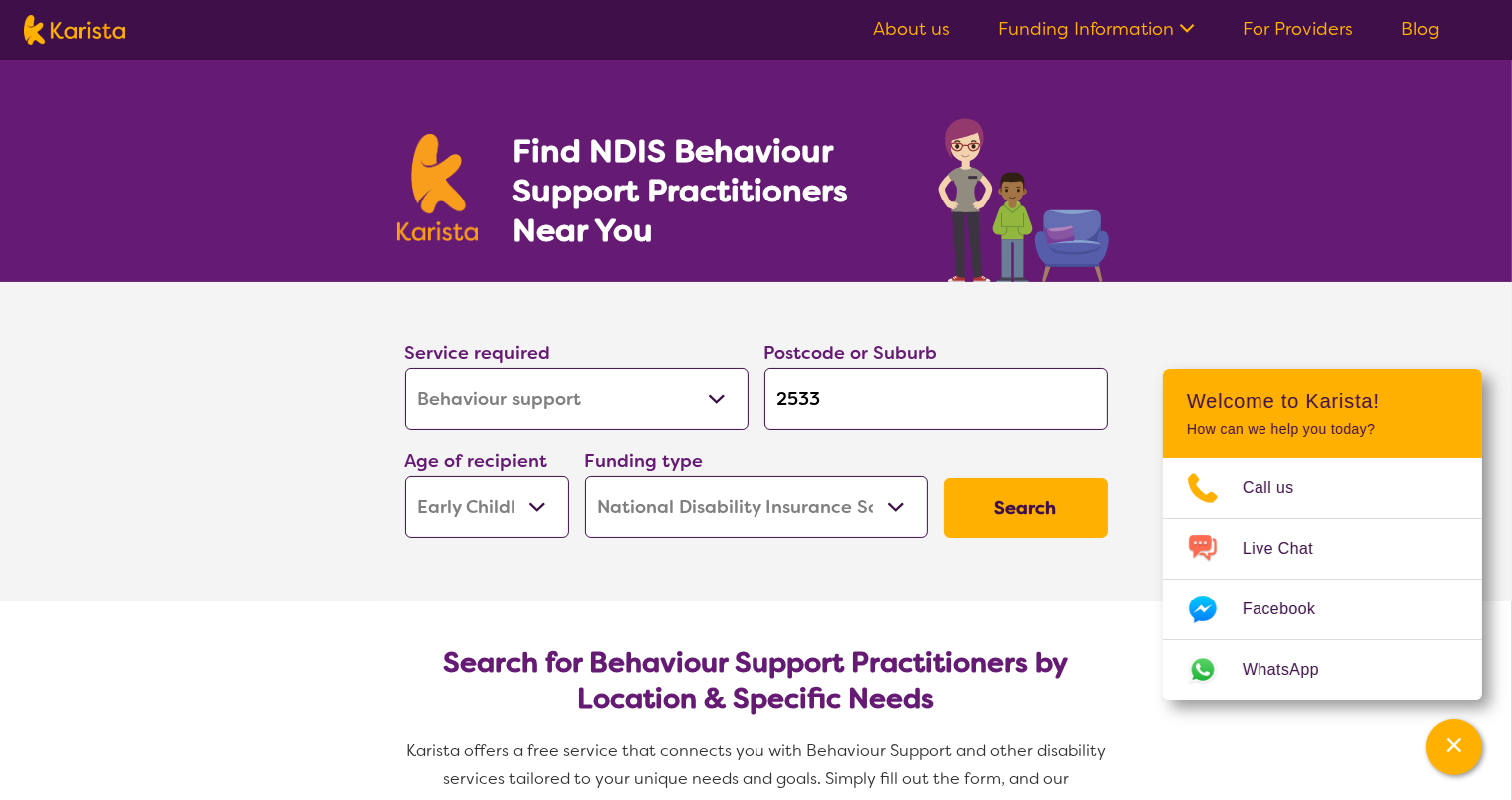 click on "Early Childhood - 0 to 9 Child - 10 to 11 Adolescent - 12 to 17 Adult - 18 to 64 Aged - 65+" at bounding box center [487, 507] 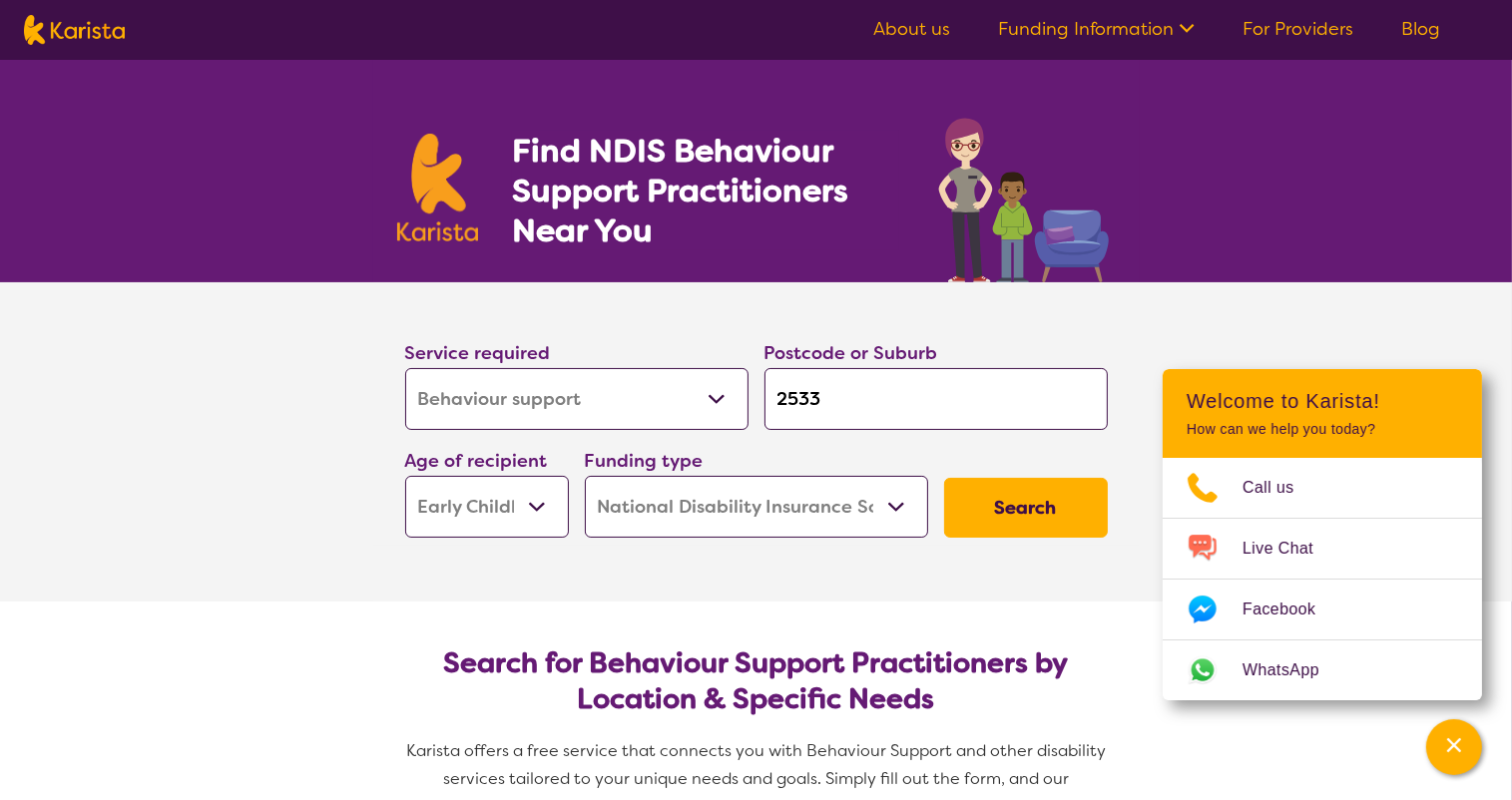 click on "Home Care Package (HCP) National Disability Insurance Scheme (NDIS) I don't know" at bounding box center [756, 507] 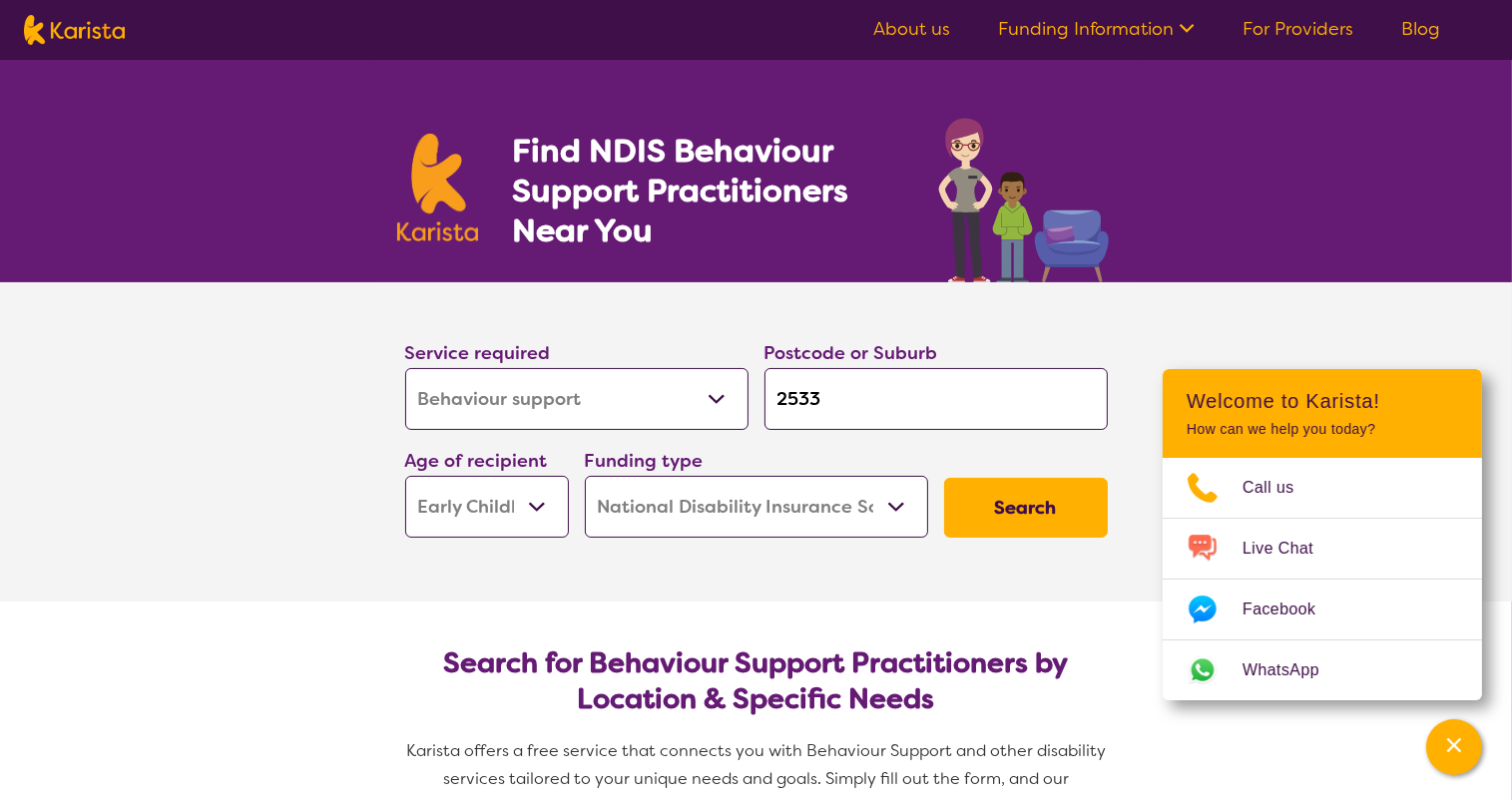 click on "Home Care Package (HCP) National Disability Insurance Scheme (NDIS) I don't know" at bounding box center [756, 507] 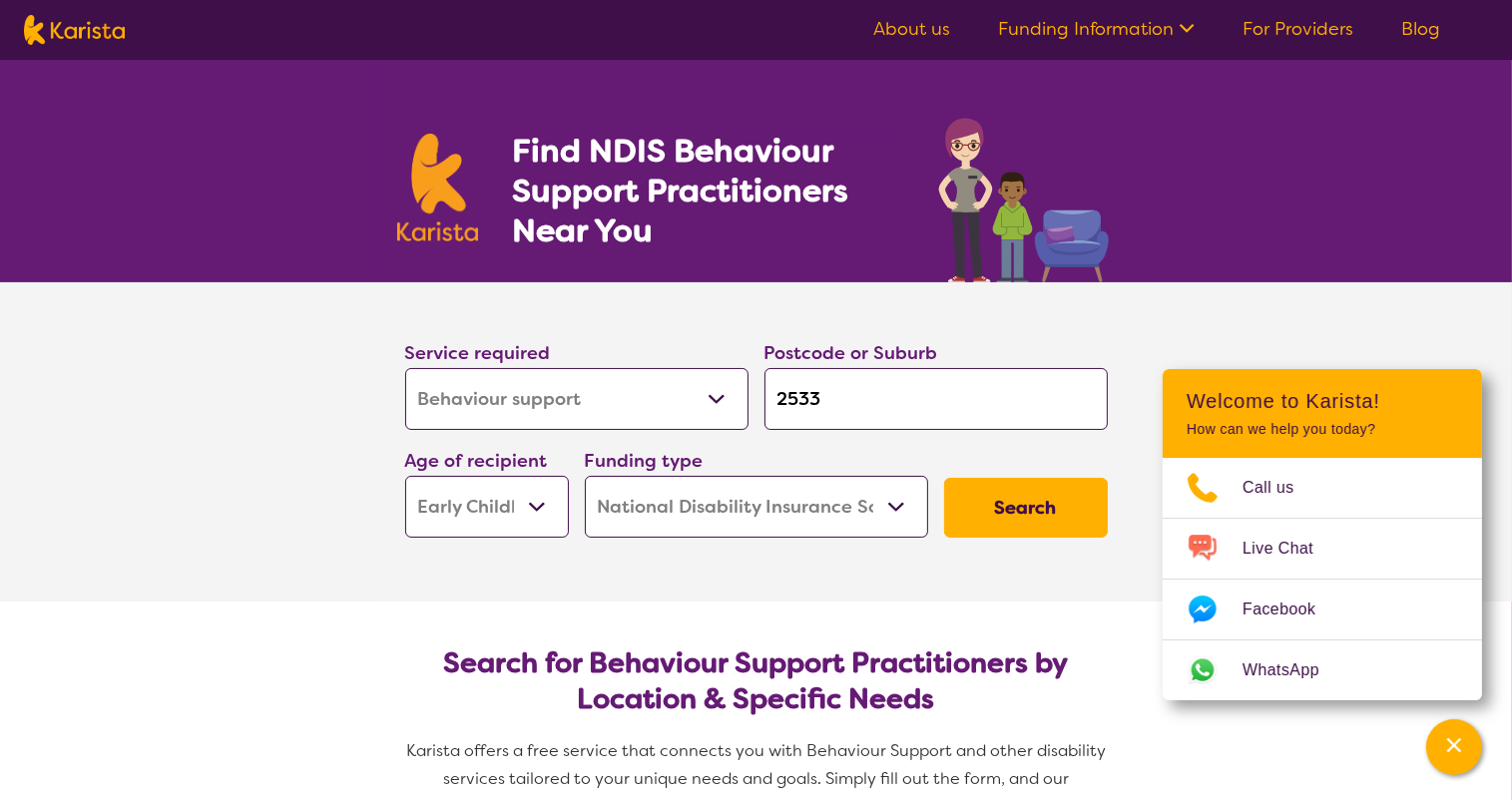 click on "Search" at bounding box center [1026, 508] 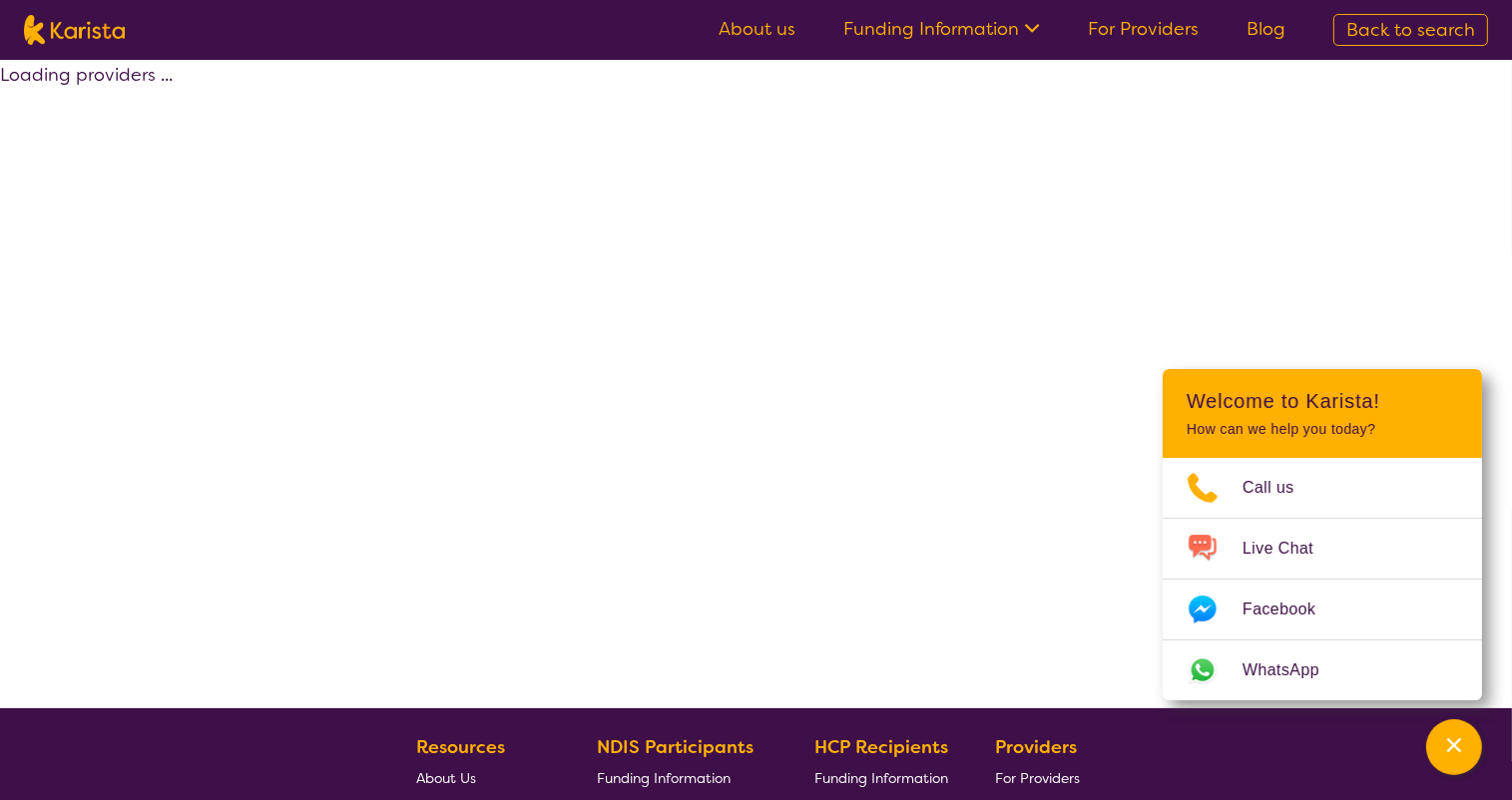 select on "by_score" 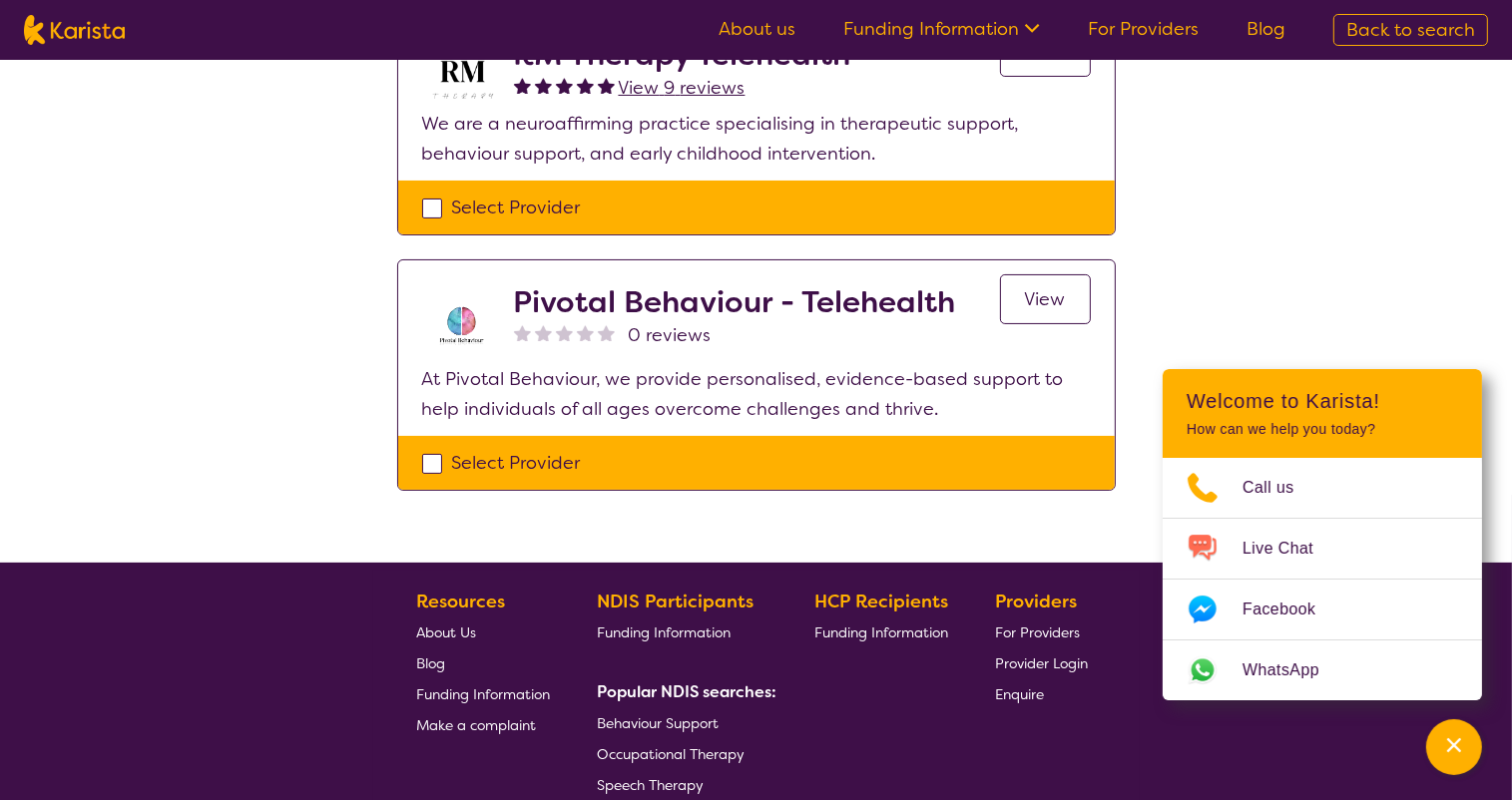 scroll, scrollTop: 0, scrollLeft: 0, axis: both 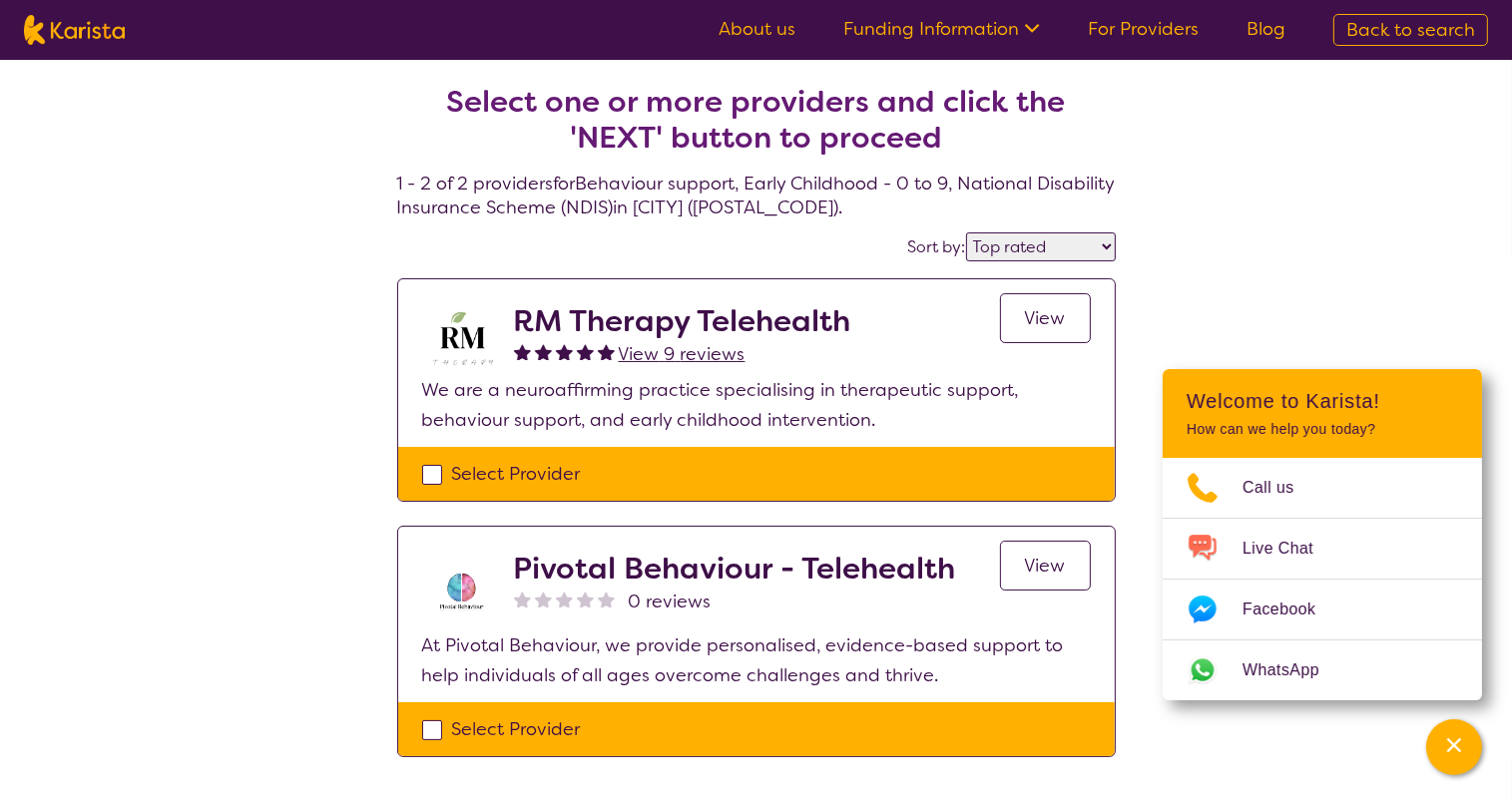click on "Select Provider" at bounding box center [756, 474] 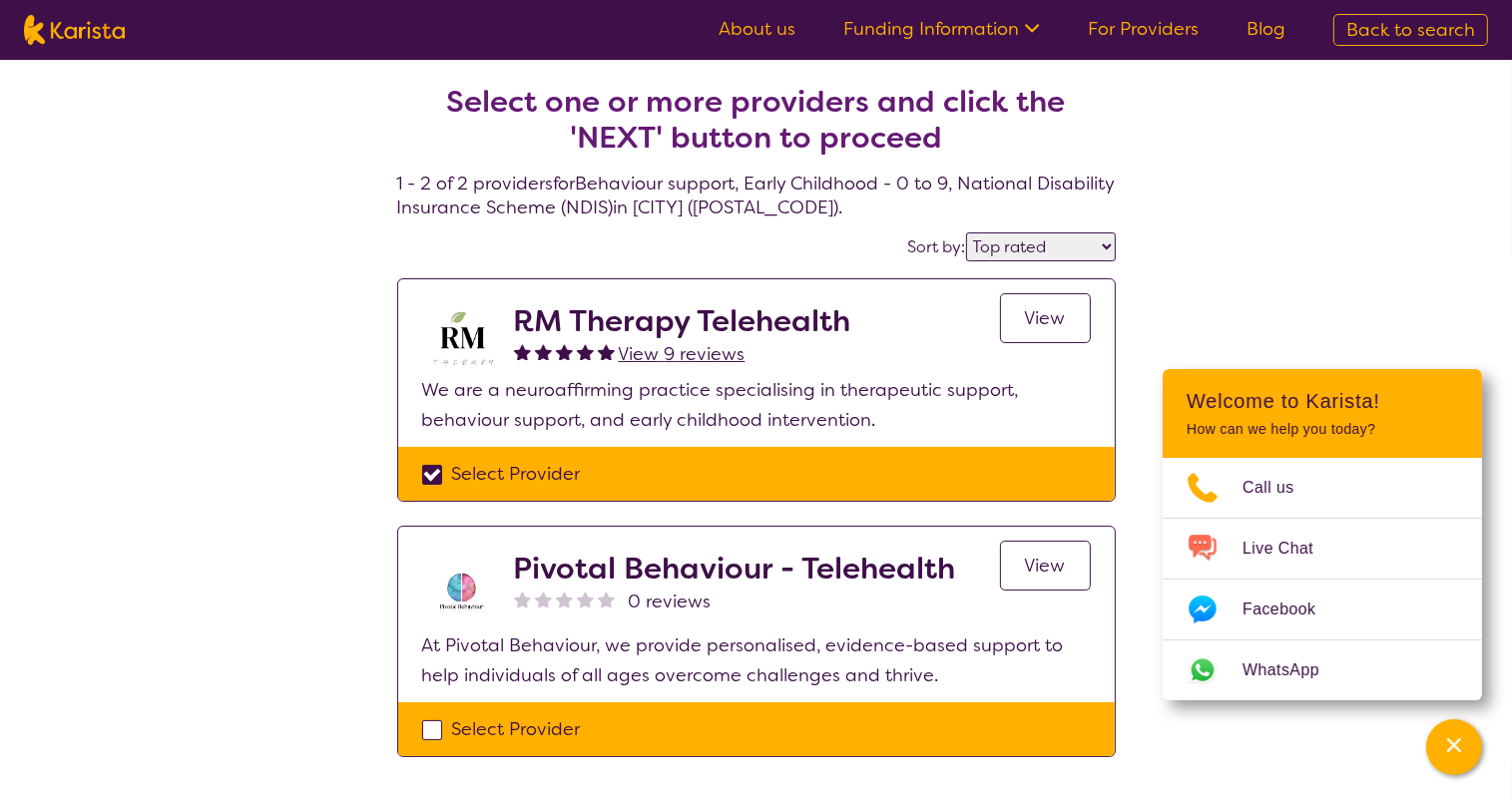 checkbox on "true" 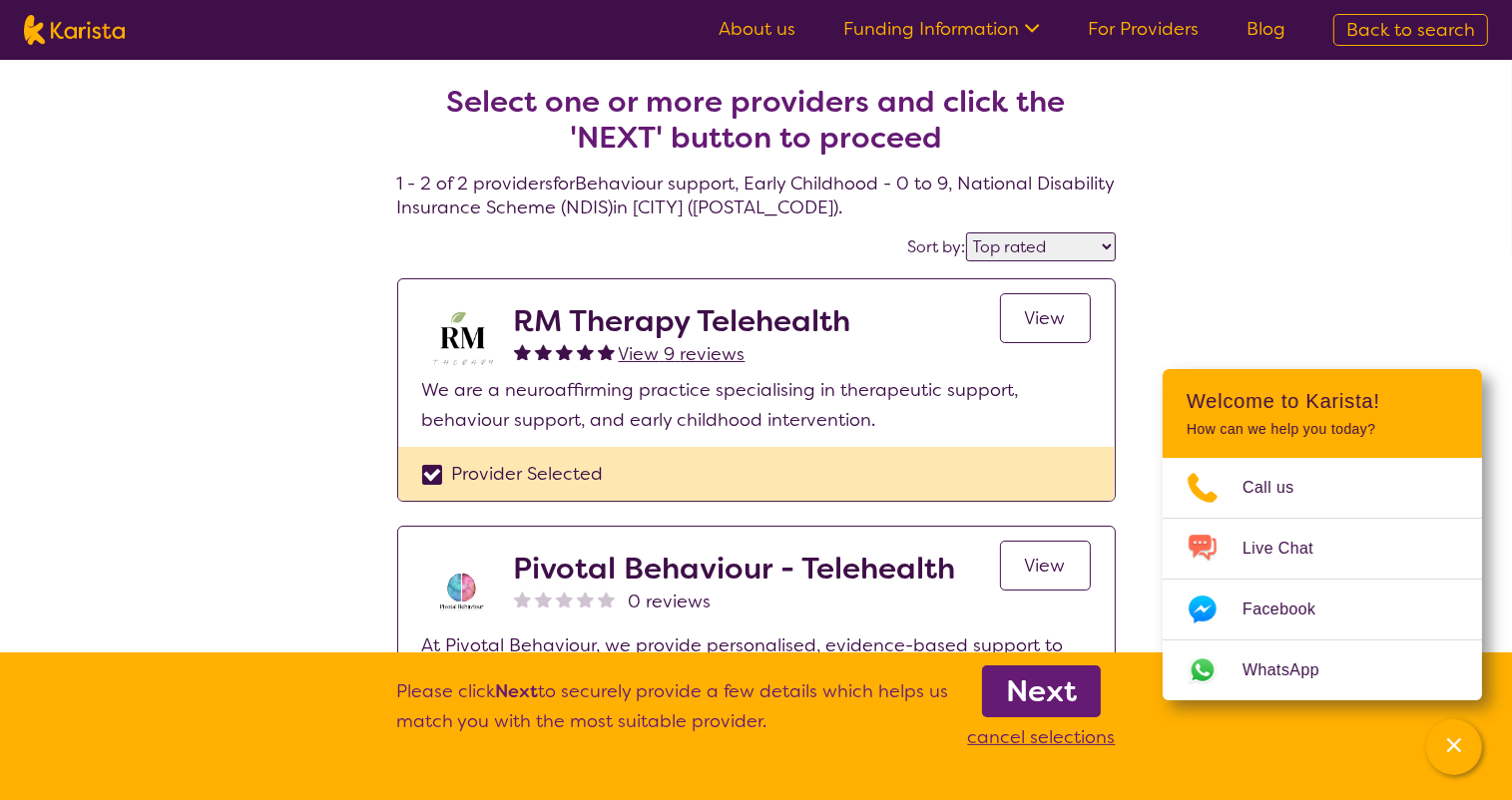 click on "Next" at bounding box center [1041, 691] 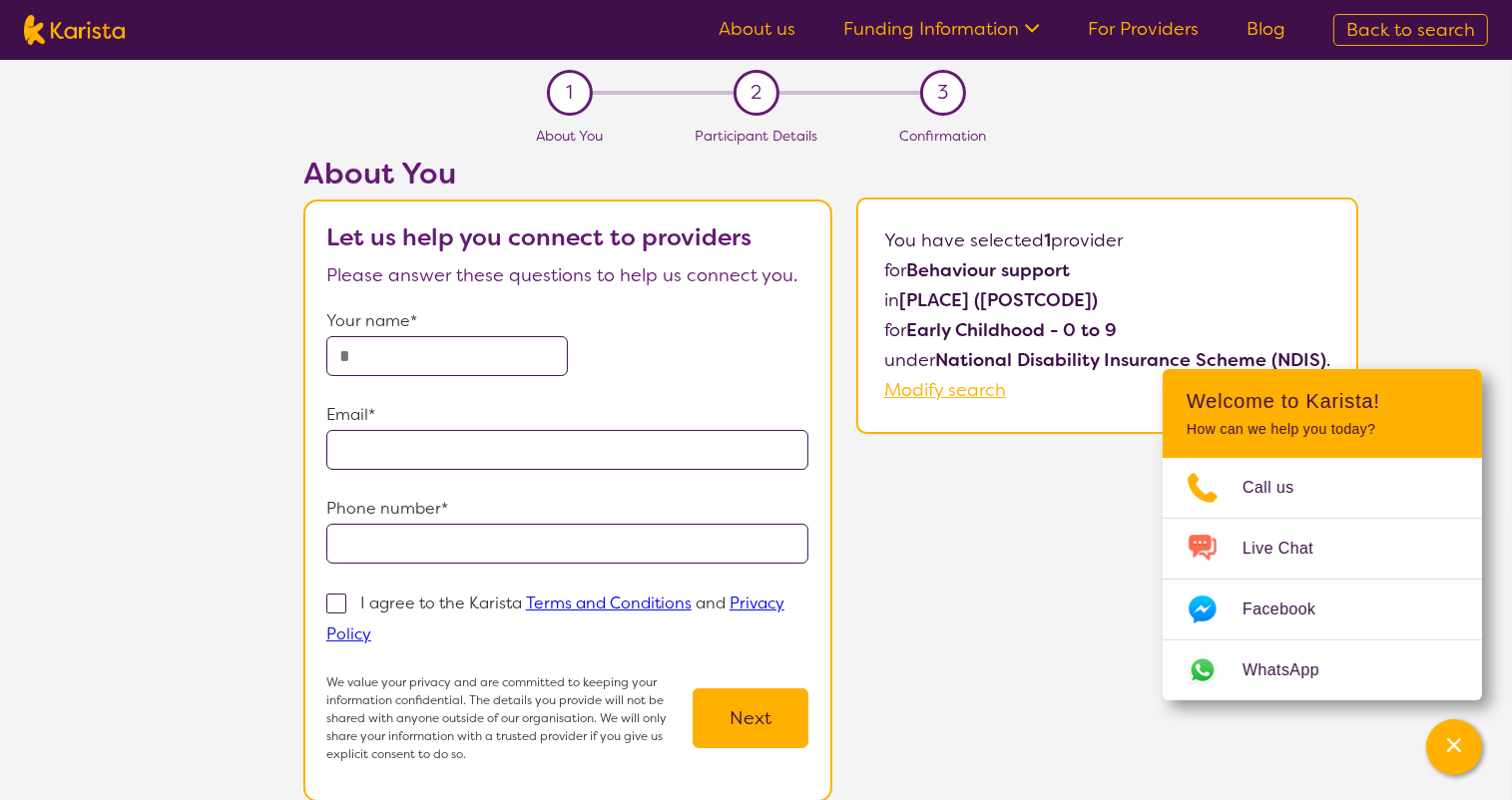 click at bounding box center (447, 356) 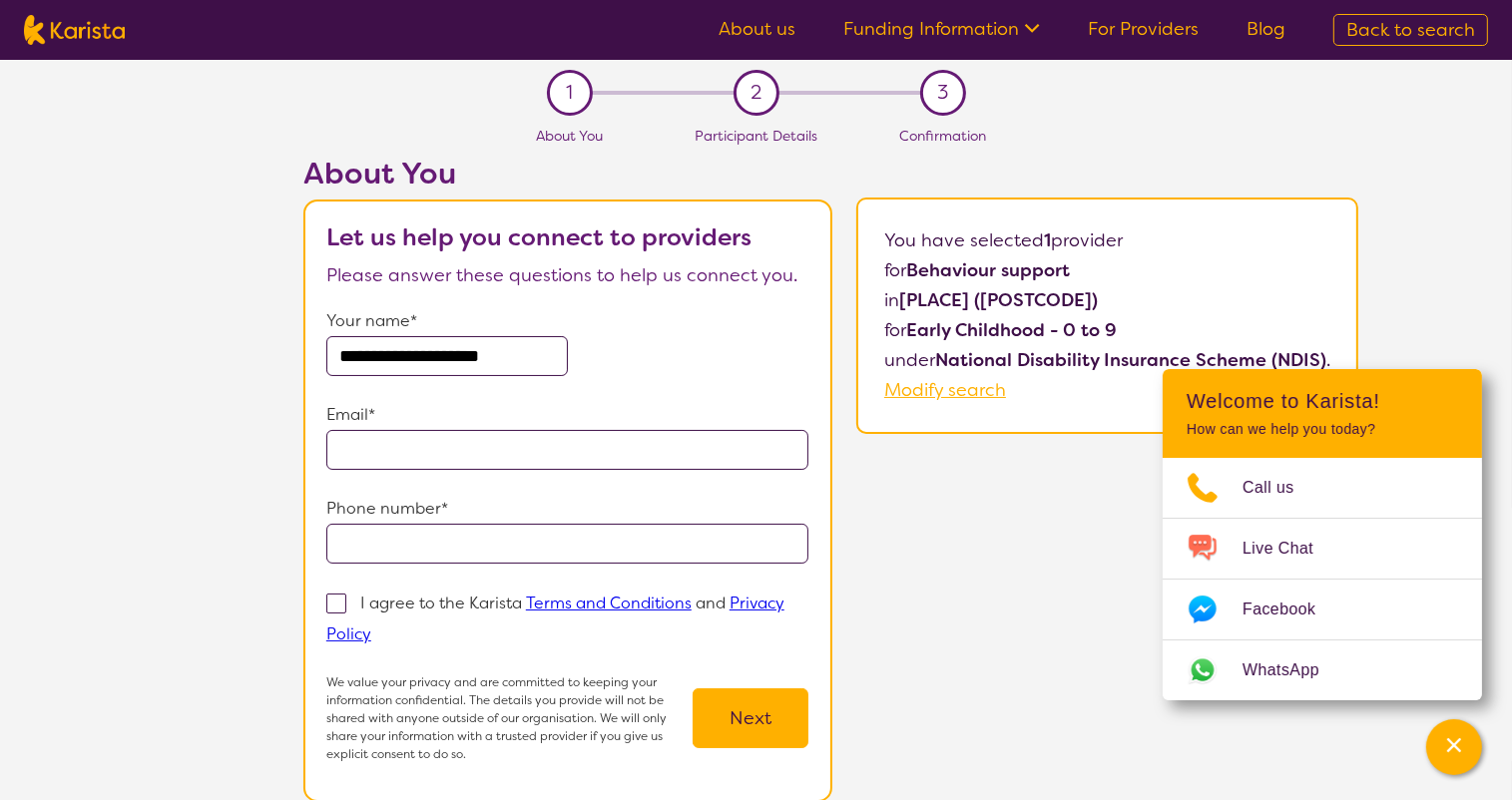 type on "**********" 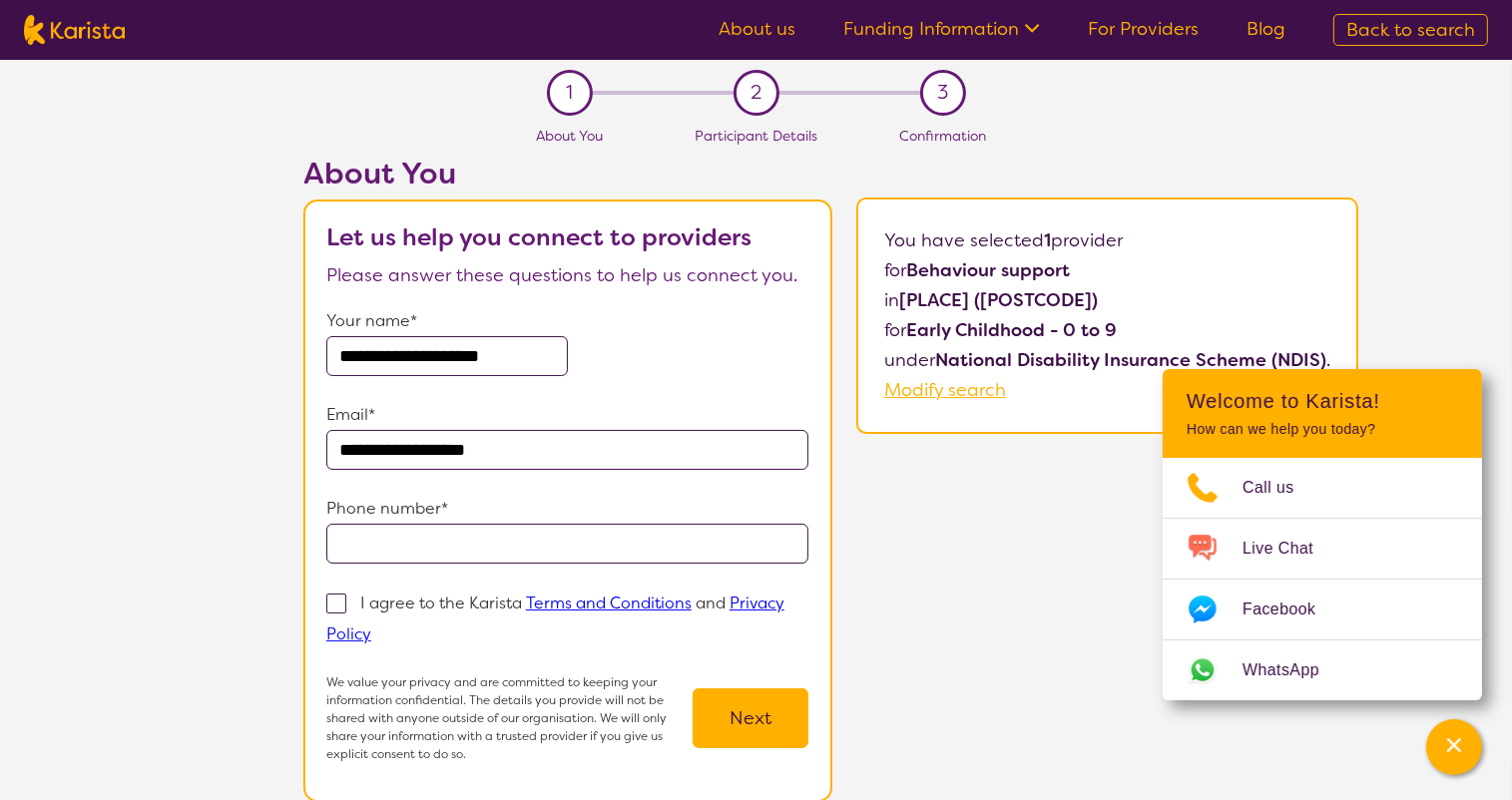type on "**********" 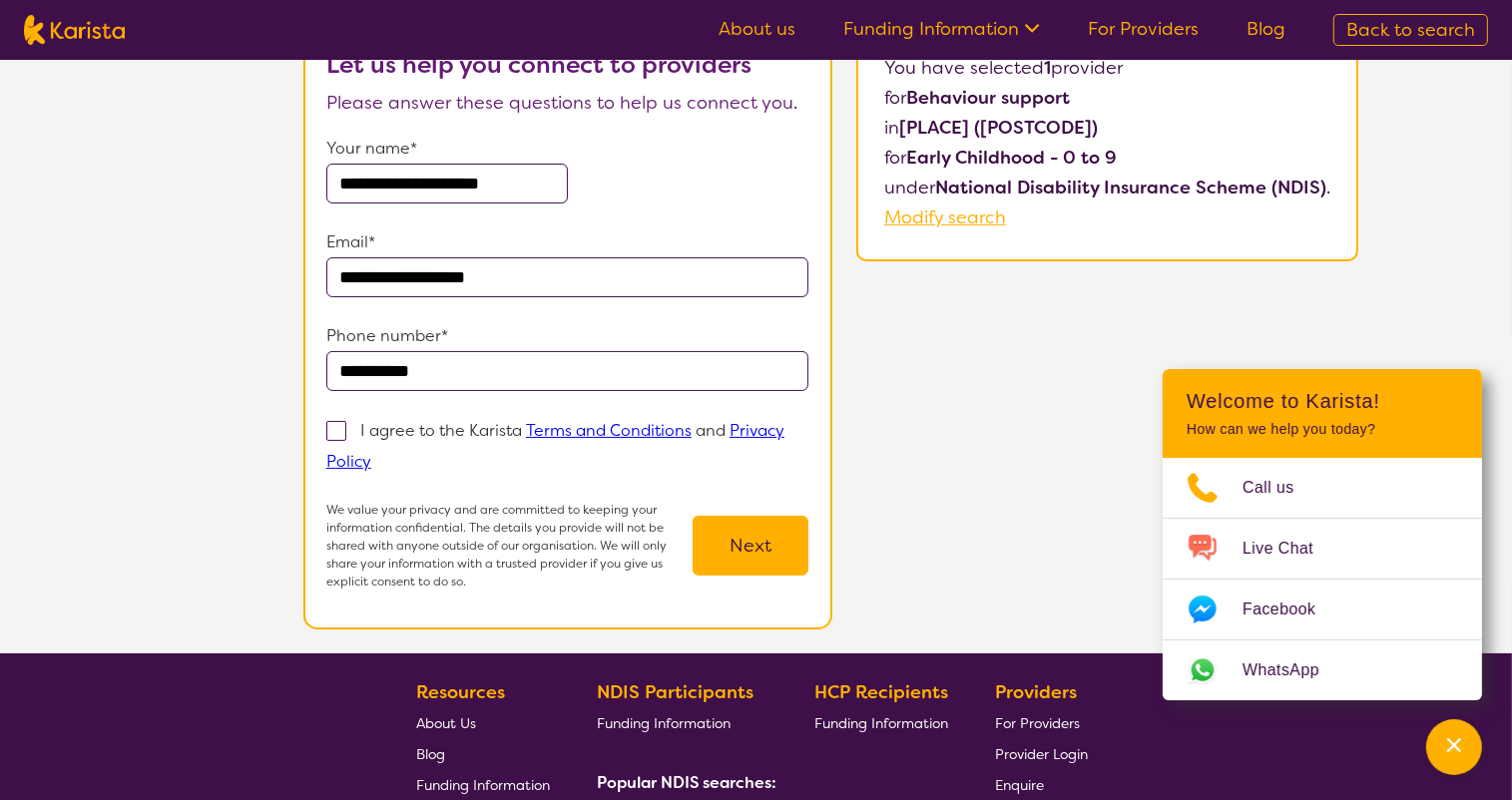 scroll, scrollTop: 299, scrollLeft: 0, axis: vertical 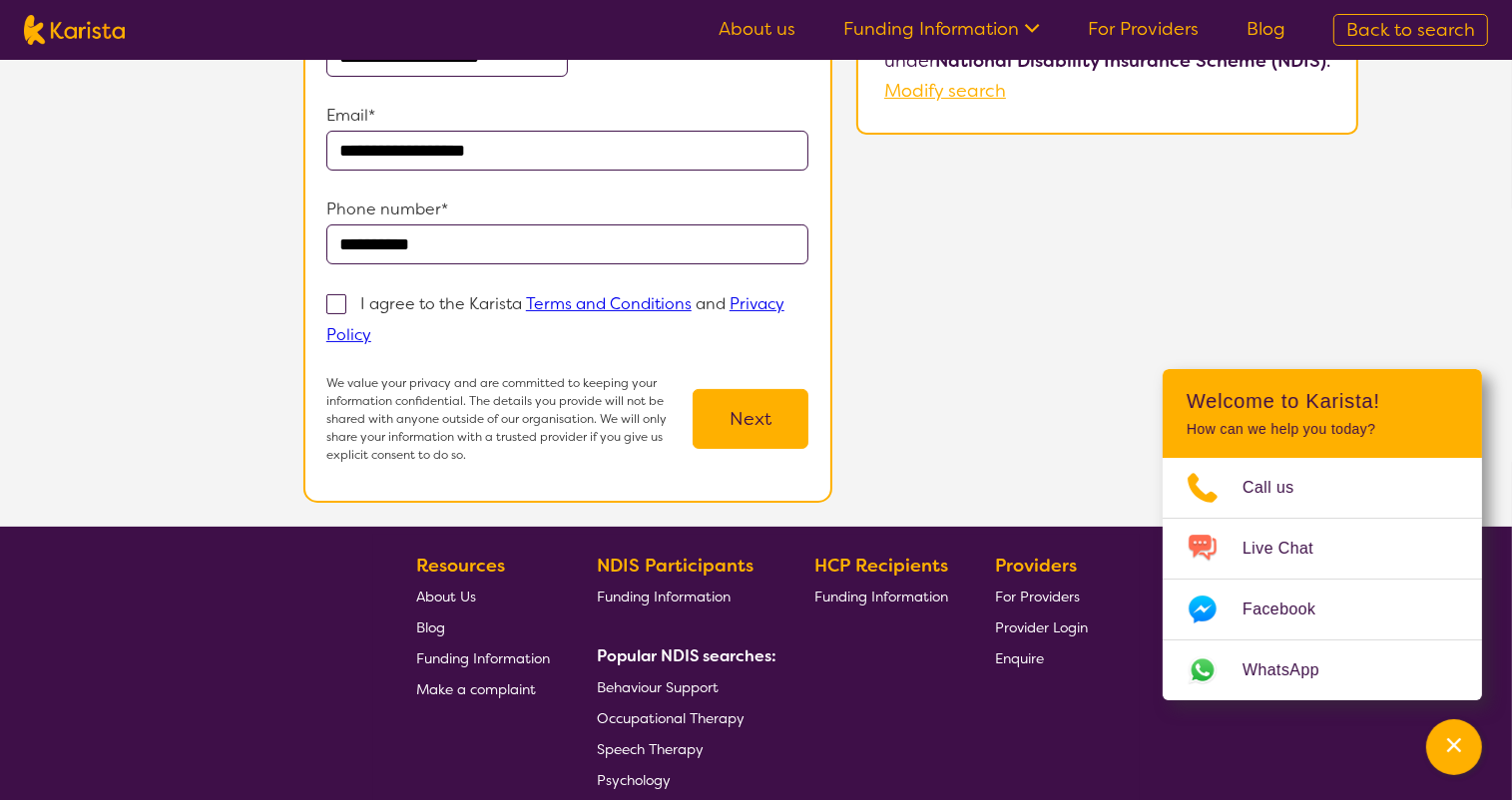click on "I agree to the Karista   Terms and Conditions   and   Privacy Policy" at bounding box center [555, 319] 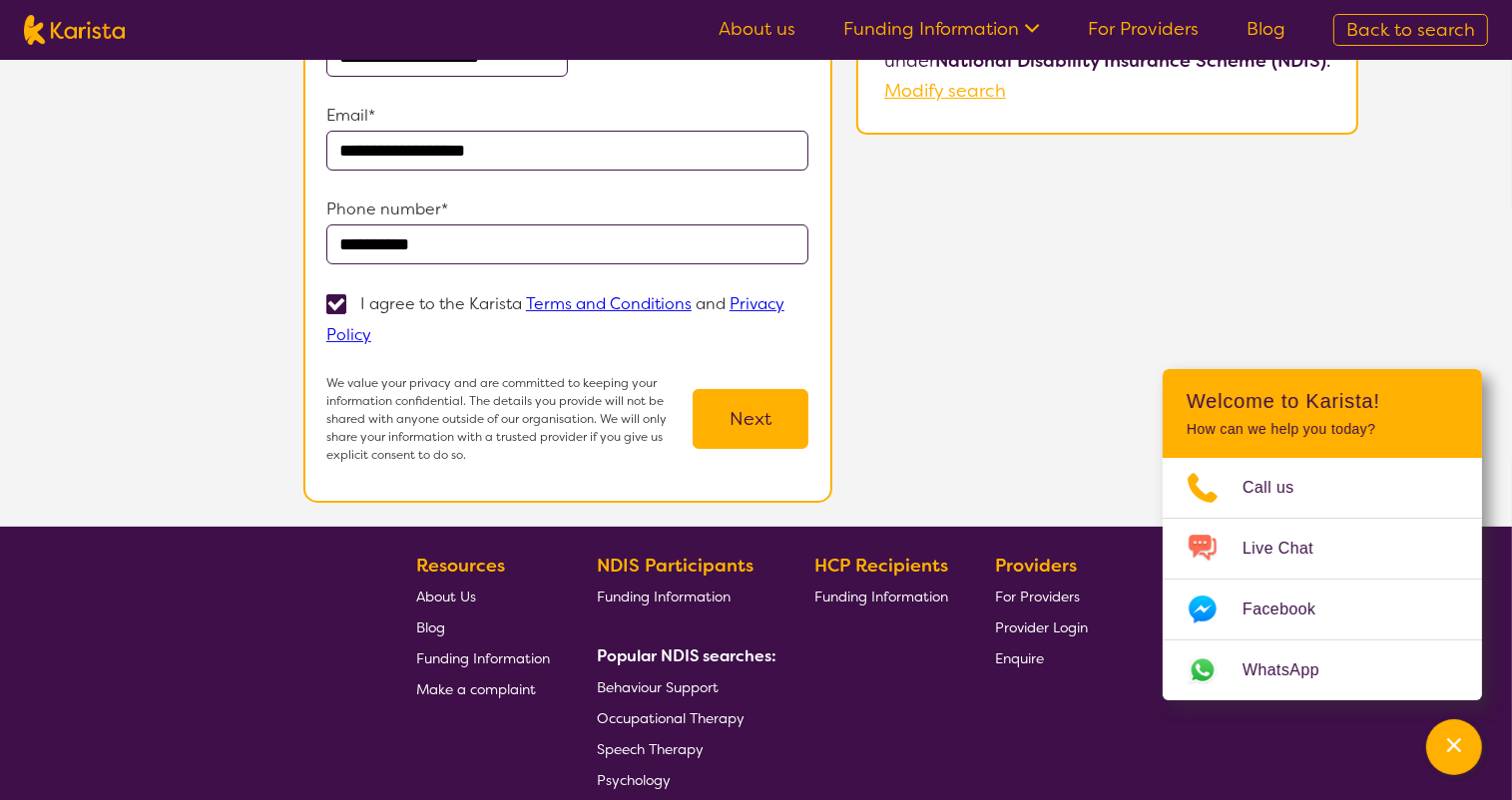 click on "Next" at bounding box center (751, 419) 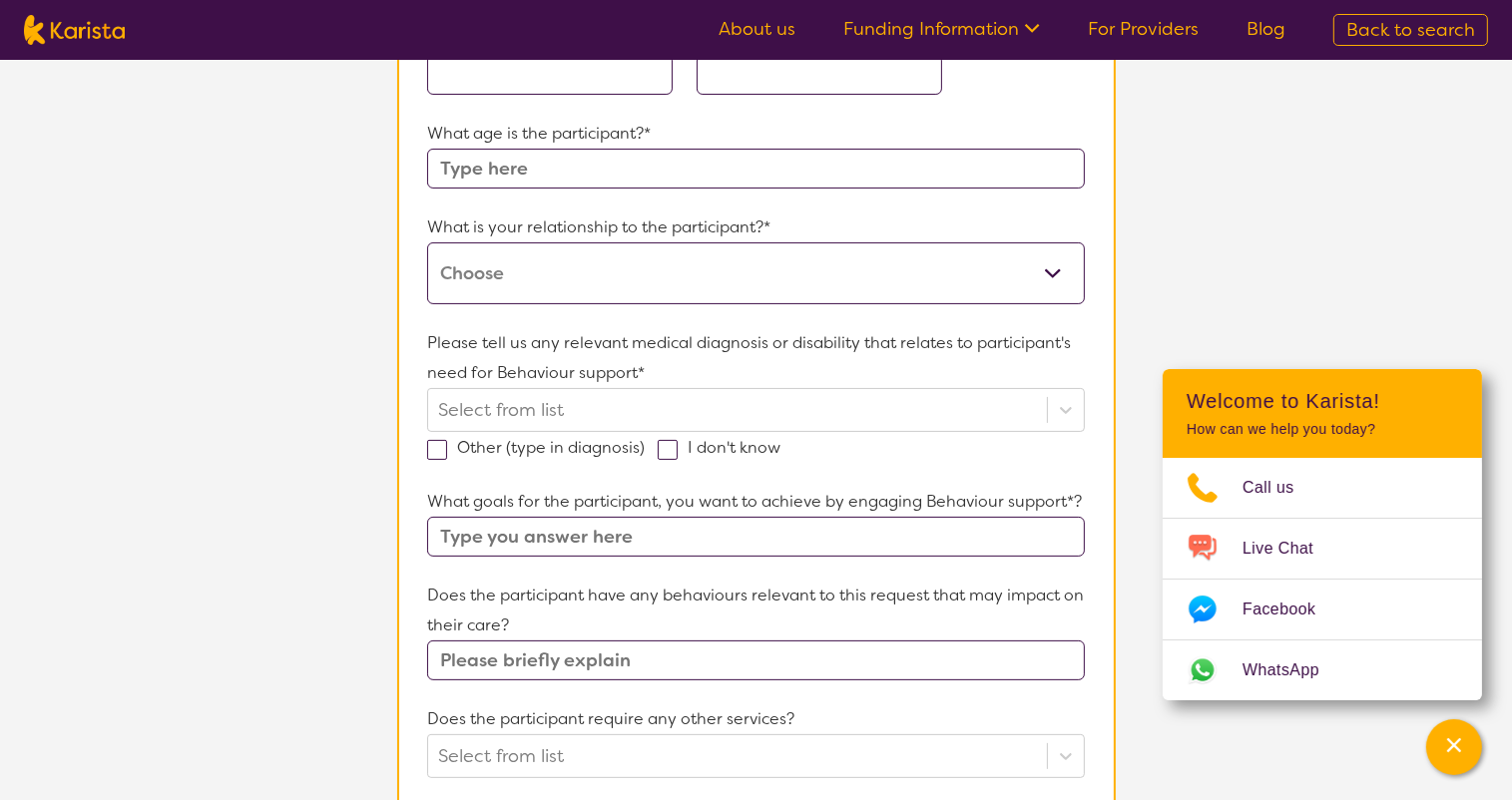 scroll, scrollTop: 0, scrollLeft: 0, axis: both 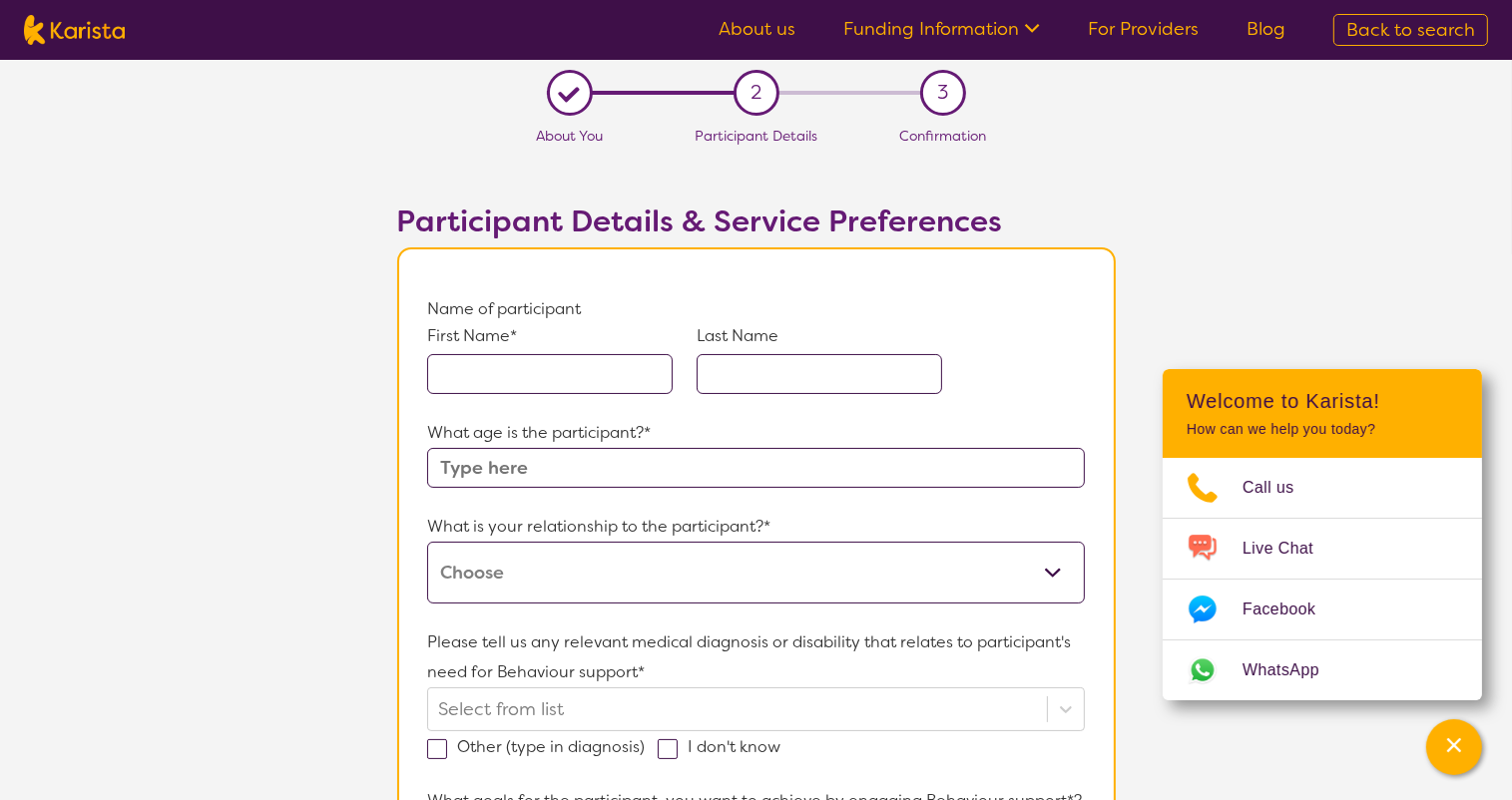 click at bounding box center [550, 374] 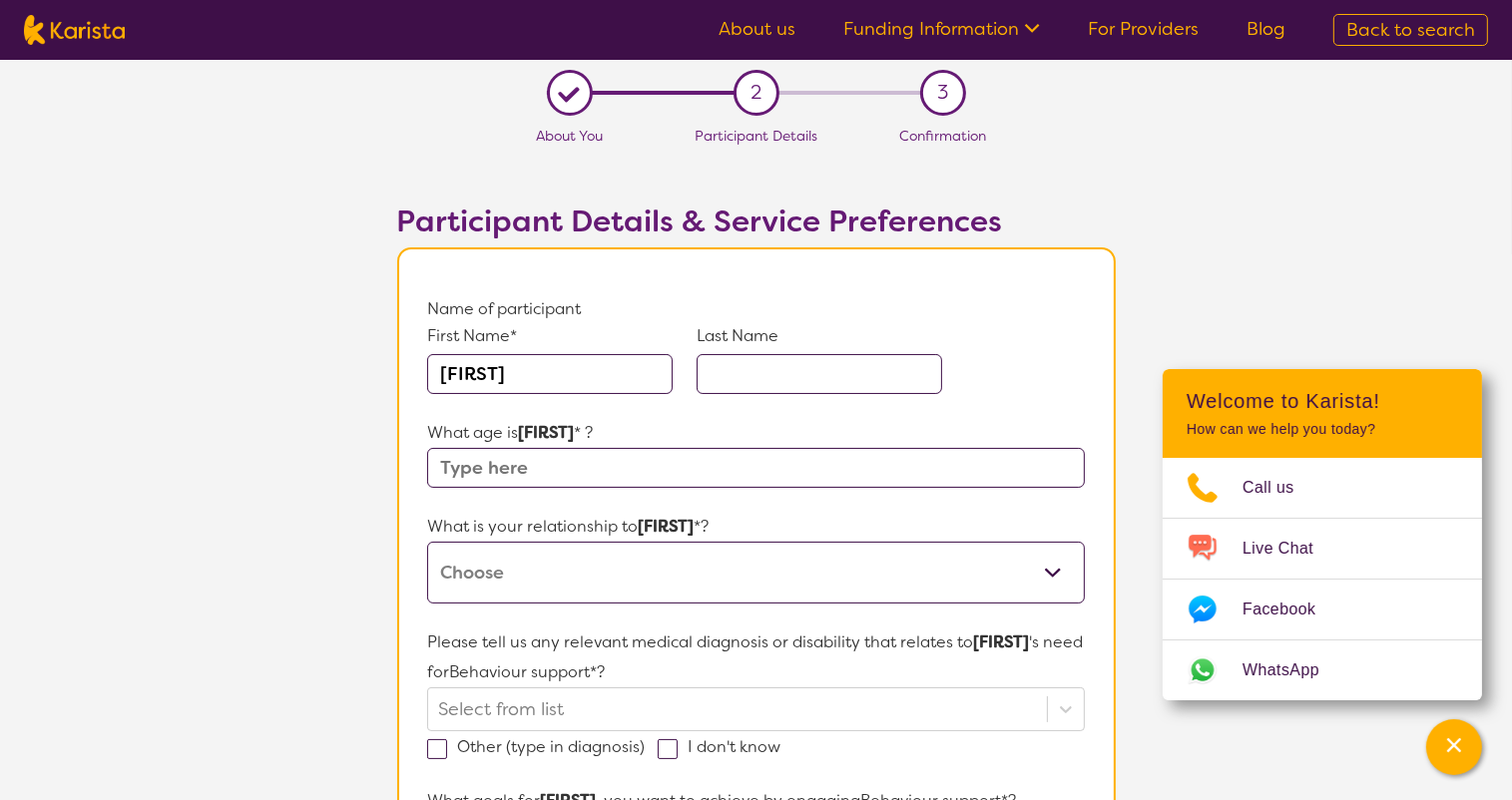 type on "[FIRST]" 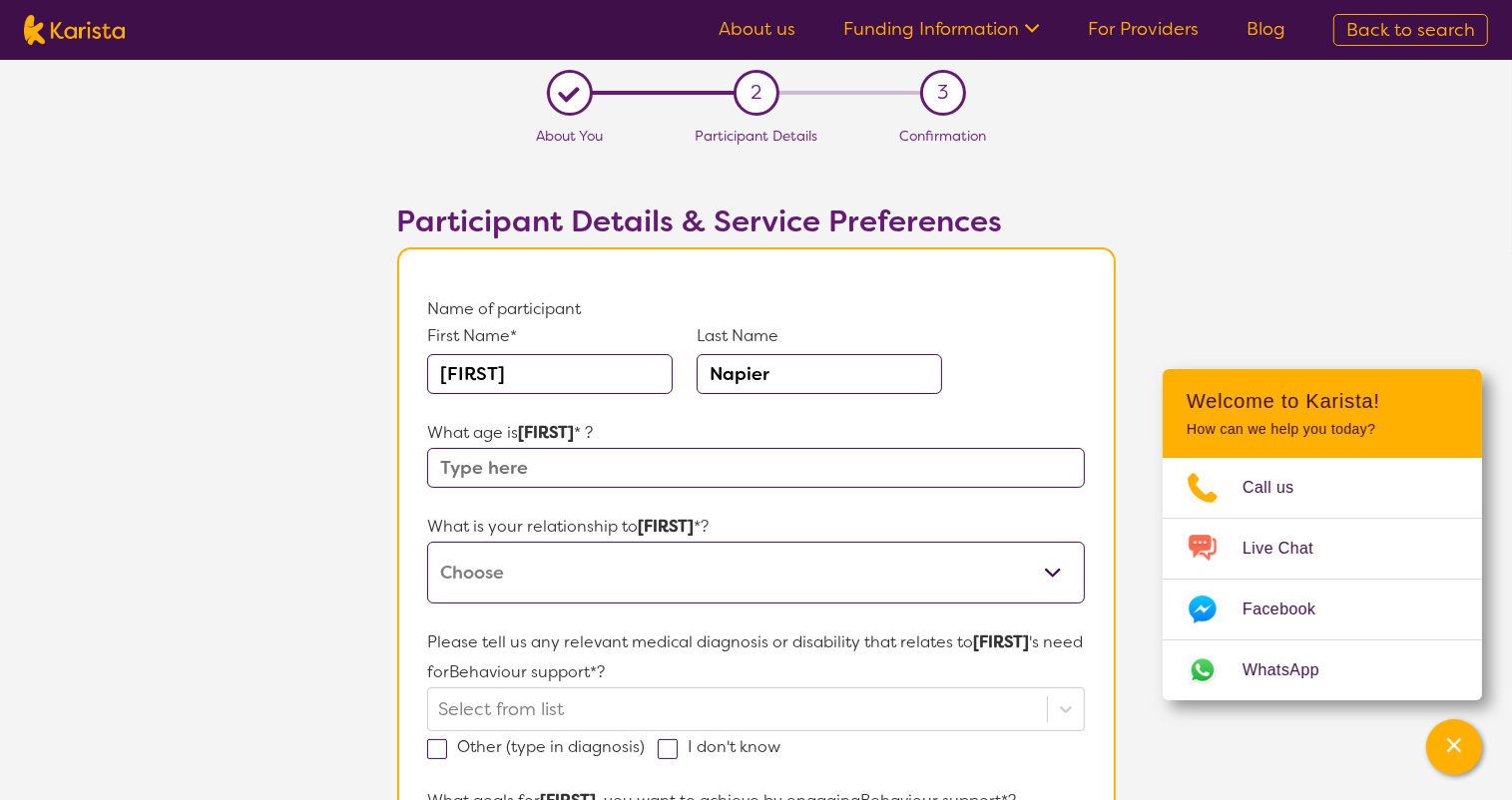 type on "Napier" 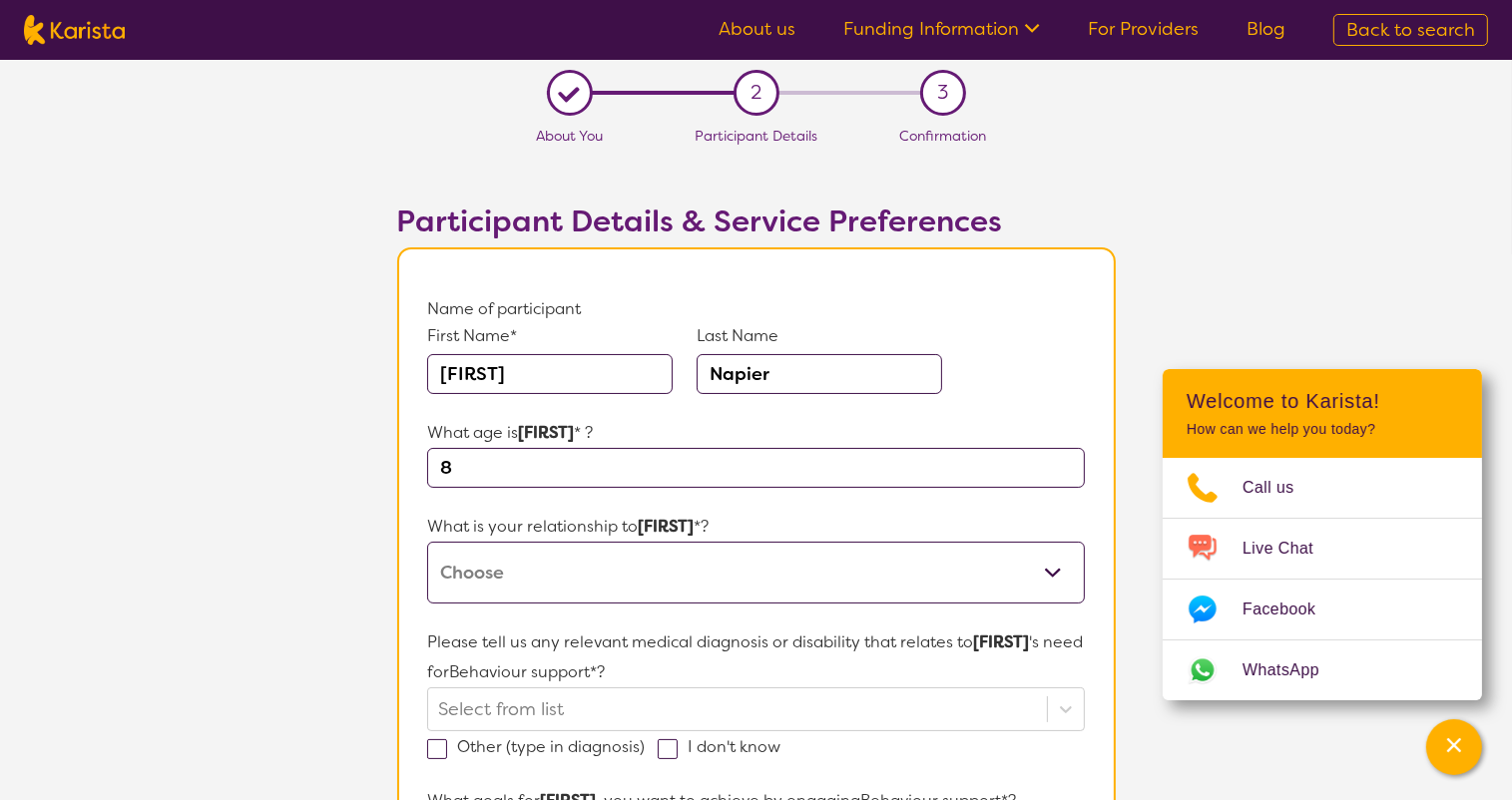 type on "8" 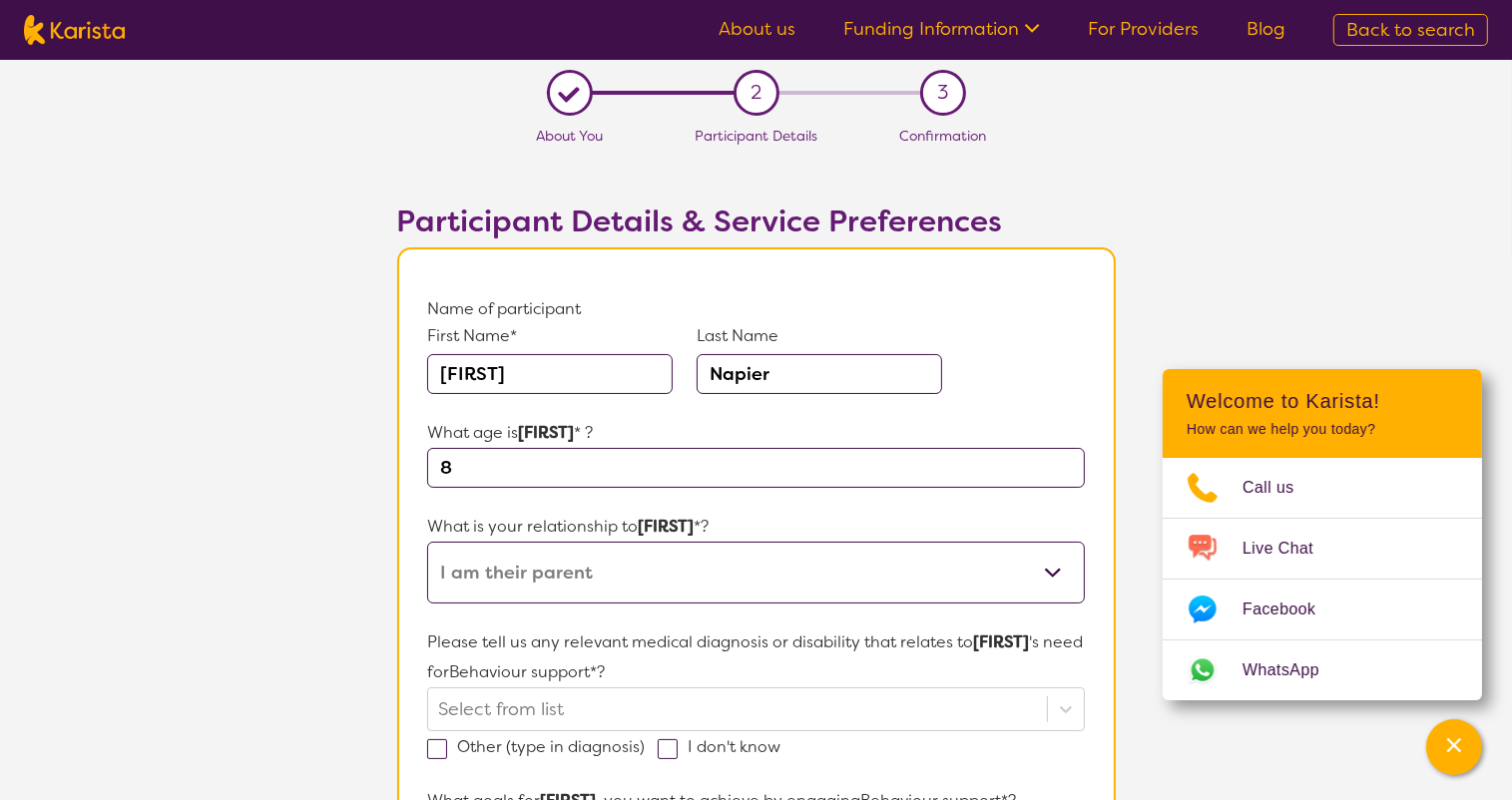 click on "This request is for myself I am their parent I am their child I am their spouse/partner I am their carer I am their Support Coordinator I am their Local Area Coordinator I am their Child Safety Officer I am their Aged Care Case Worker Other" at bounding box center (756, 573) 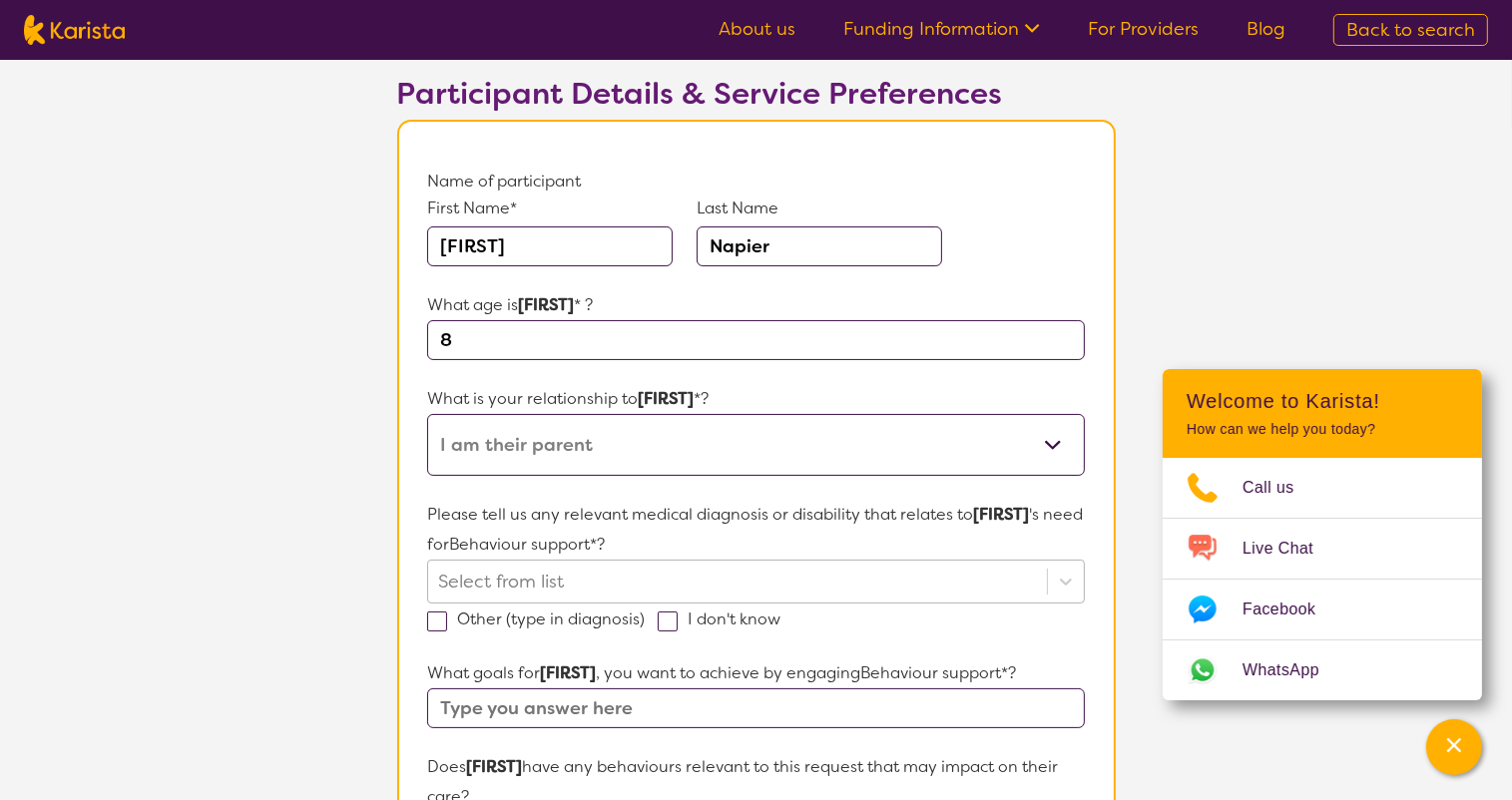 scroll, scrollTop: 299, scrollLeft: 0, axis: vertical 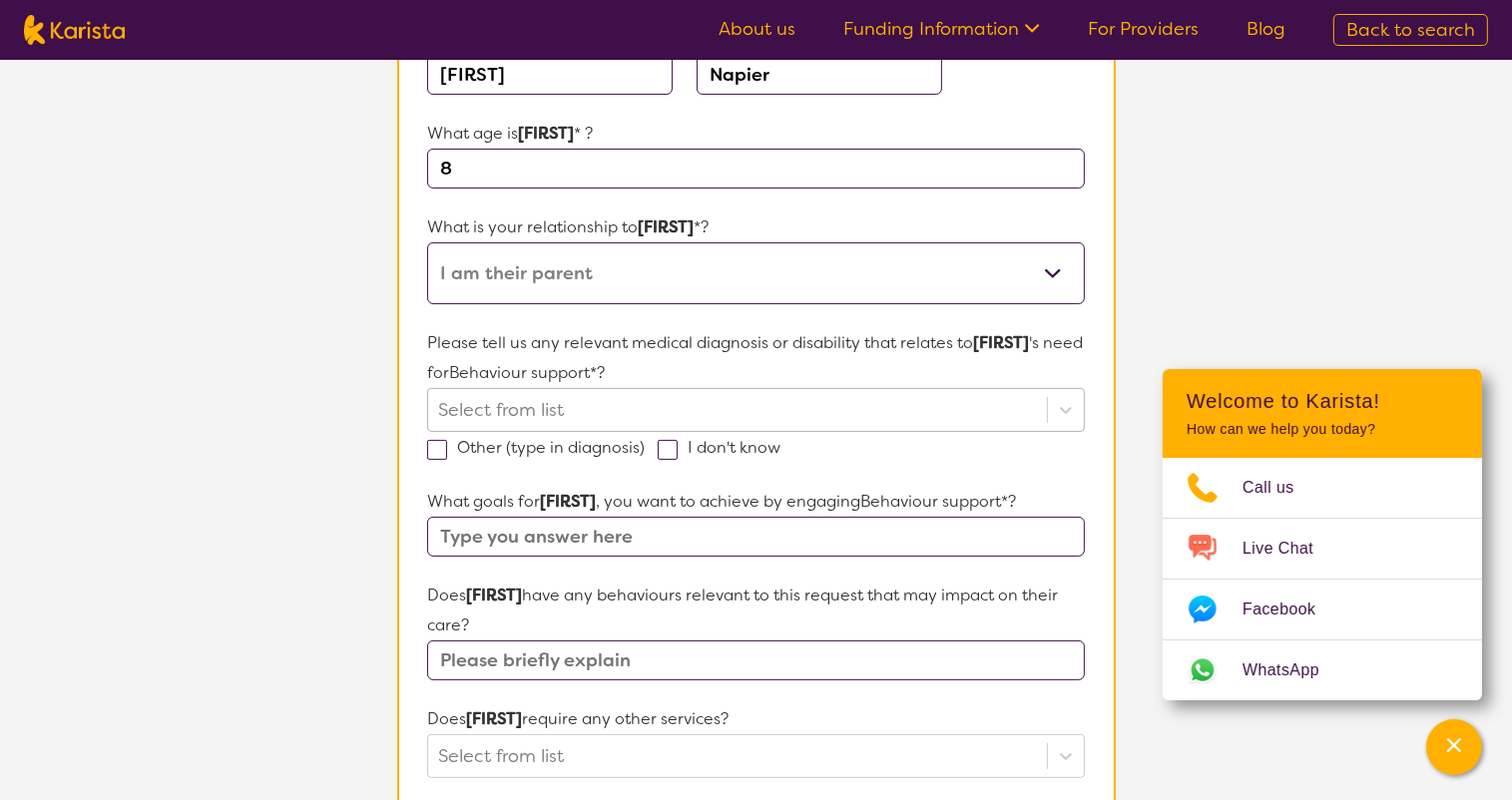 click at bounding box center (737, 410) 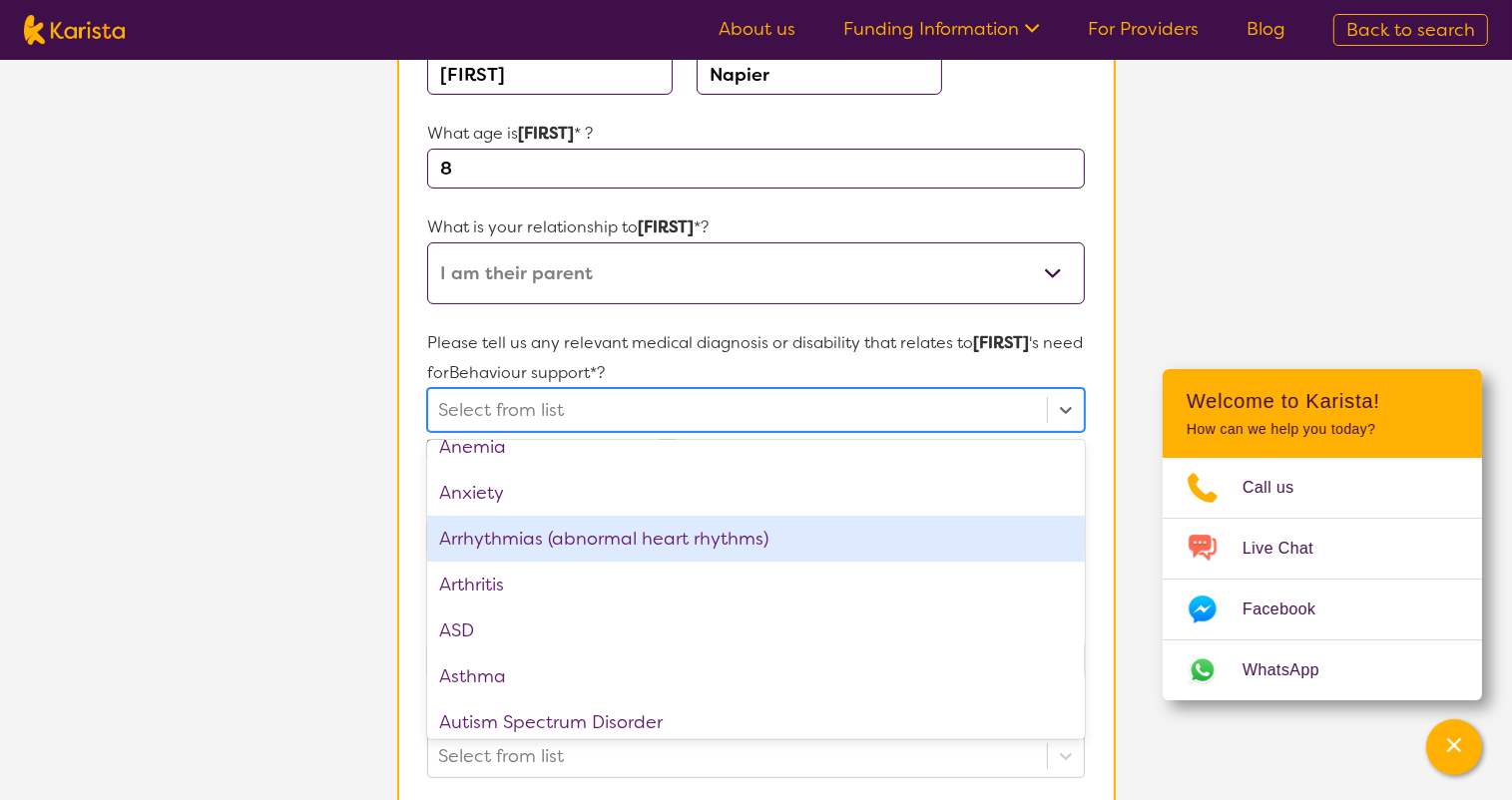 scroll, scrollTop: 299, scrollLeft: 0, axis: vertical 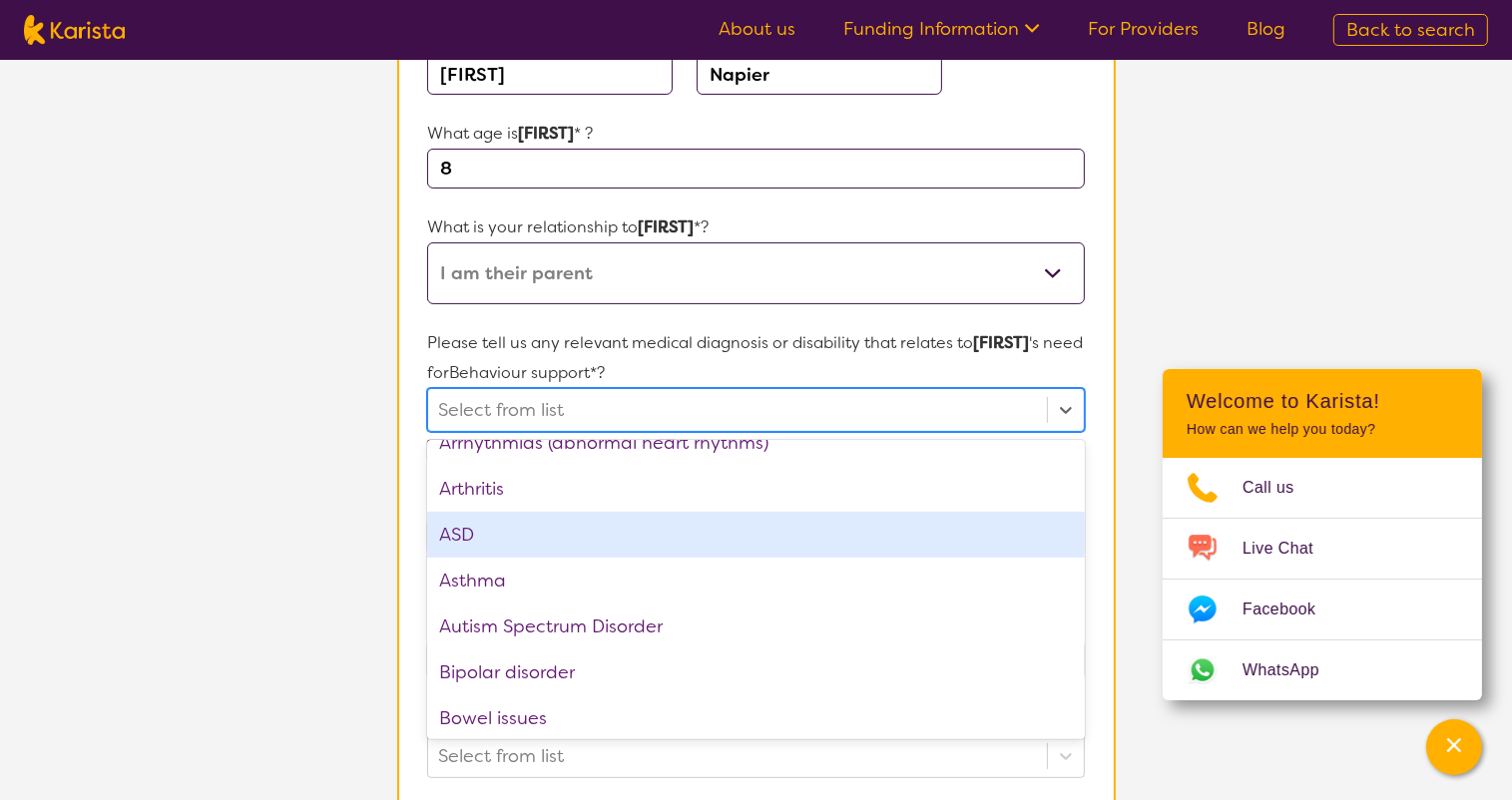 click on "ASD" at bounding box center (756, 535) 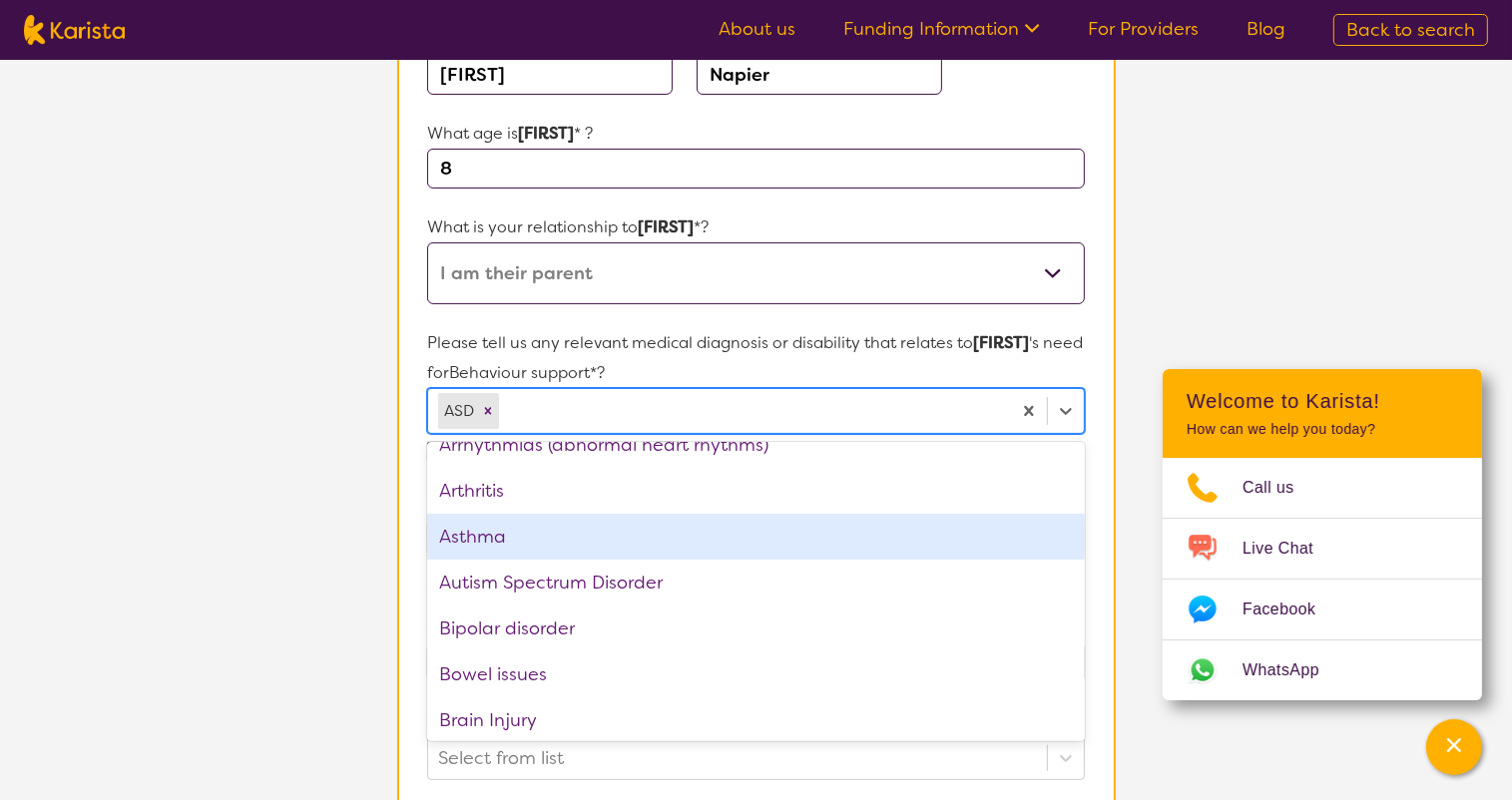 scroll, scrollTop: 100, scrollLeft: 0, axis: vertical 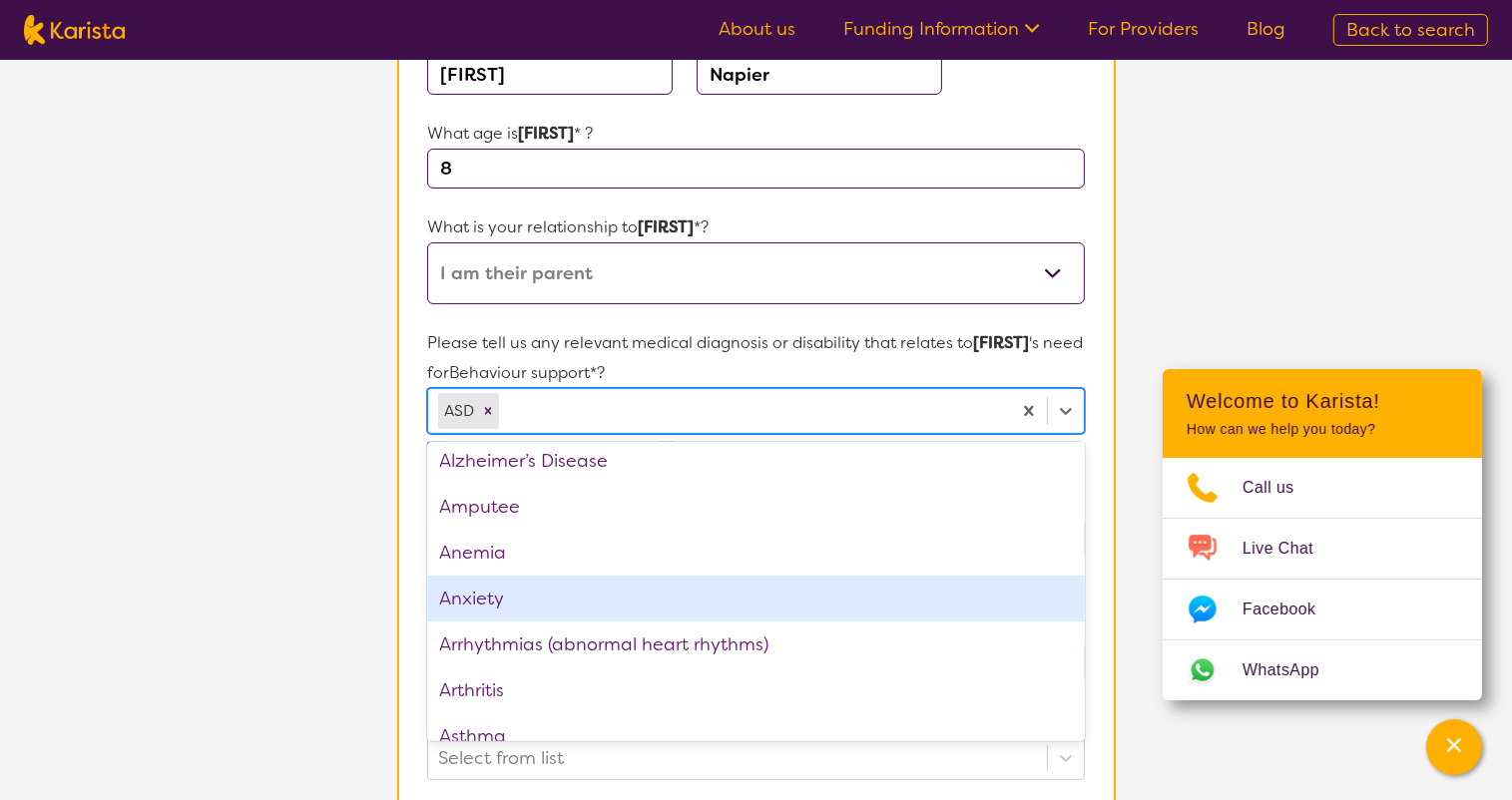 click on "Anxiety" at bounding box center (756, 599) 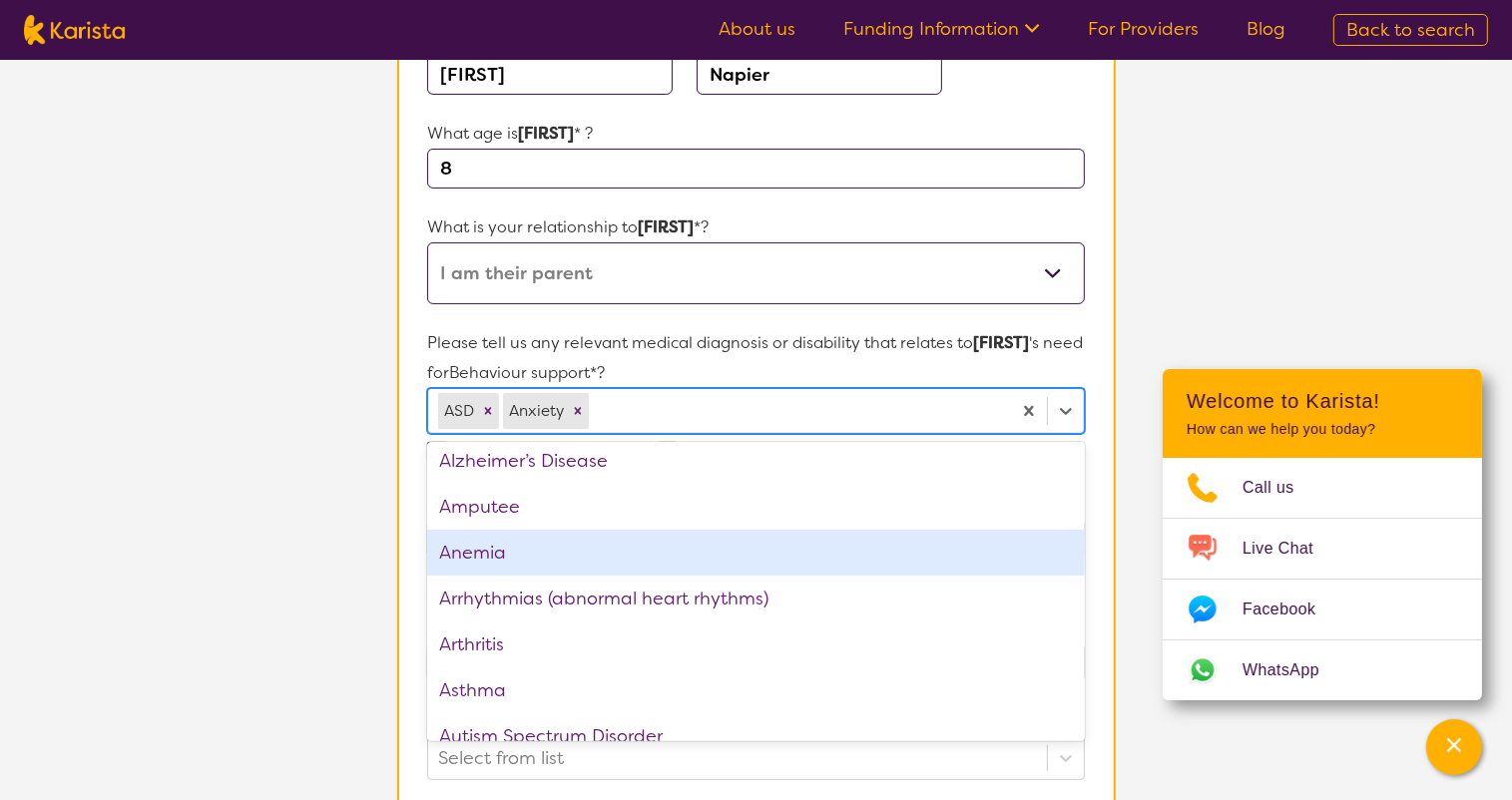 scroll, scrollTop: 0, scrollLeft: 0, axis: both 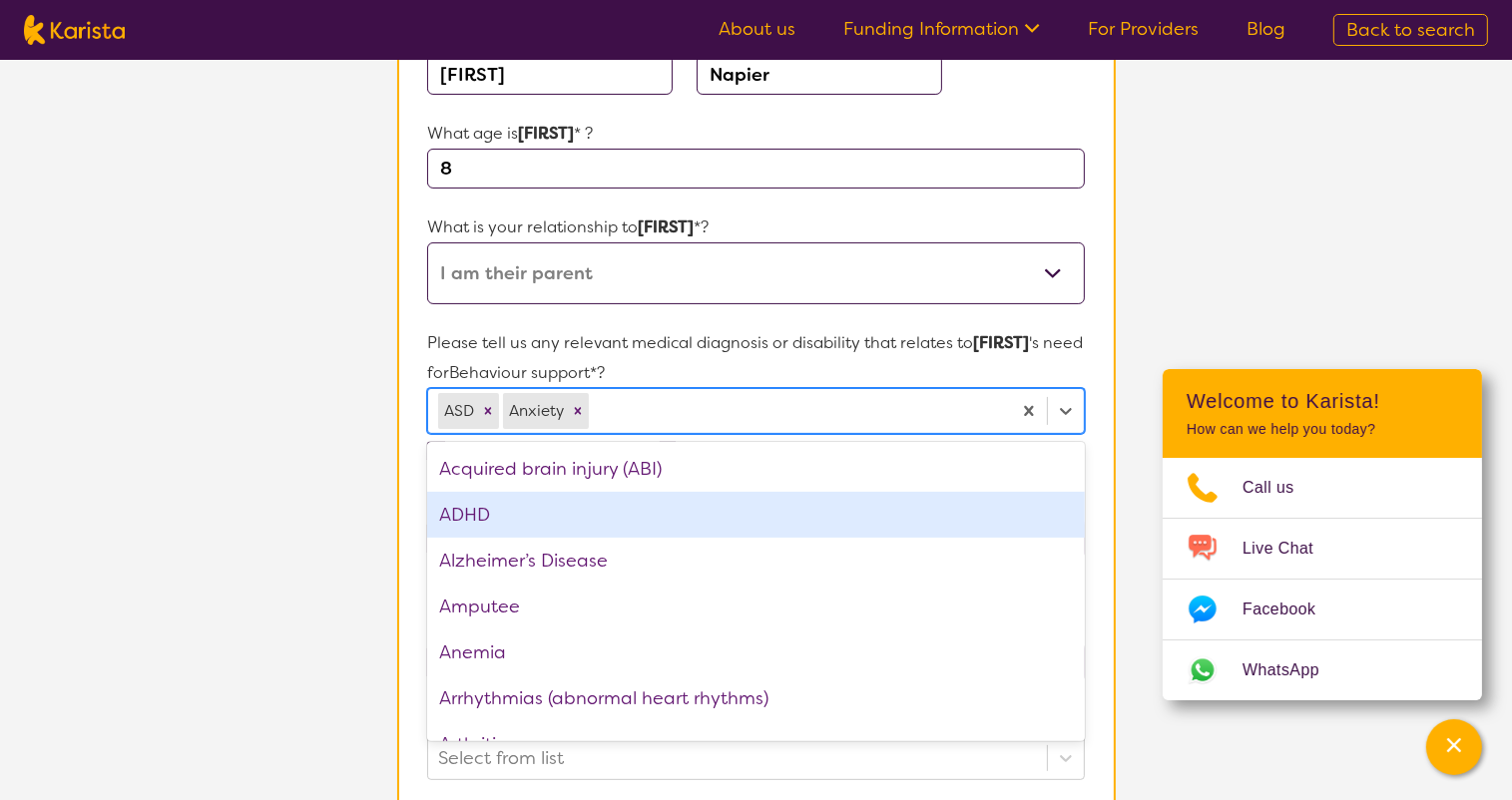 click on "ADHD" at bounding box center (756, 515) 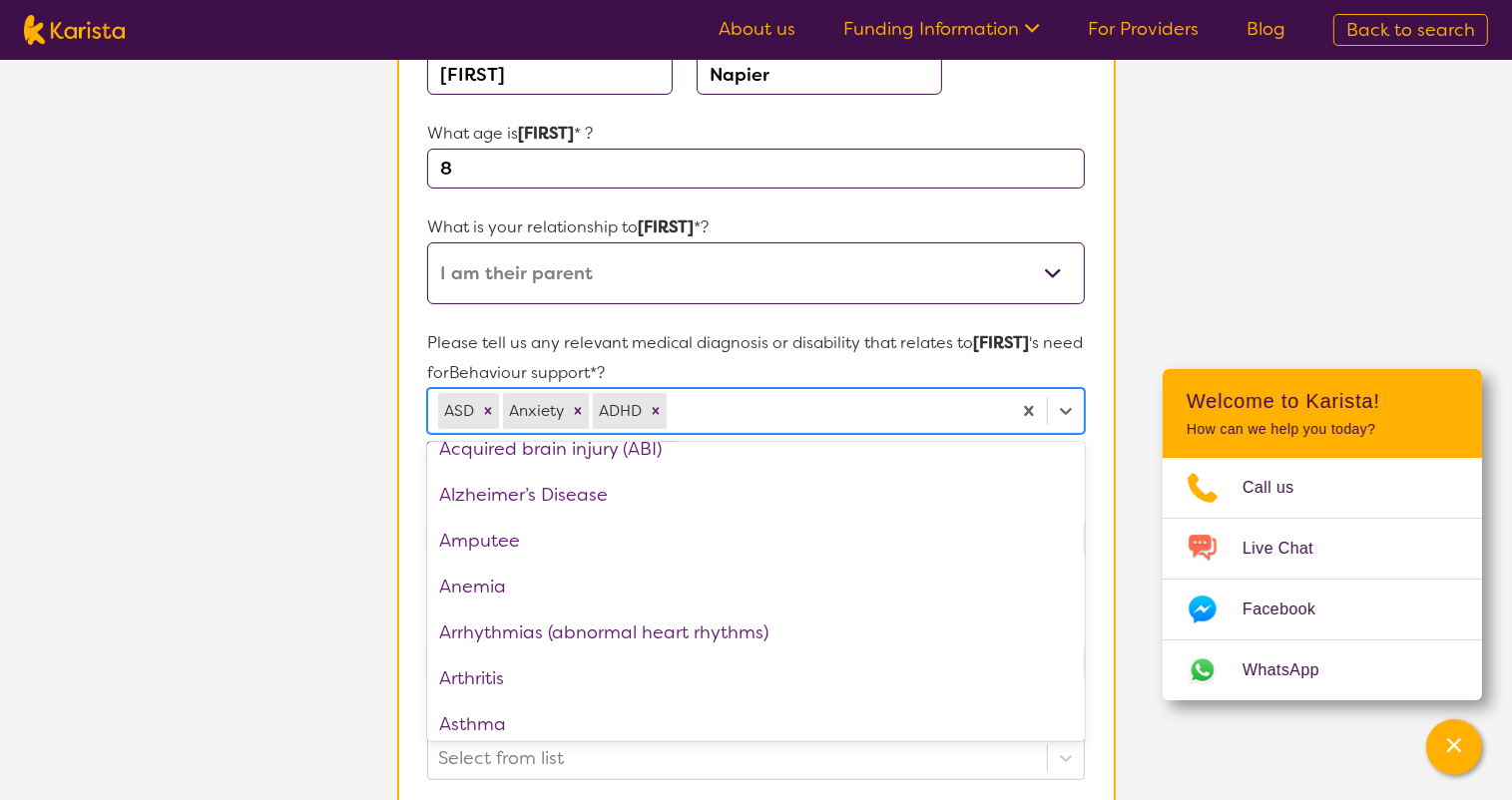 scroll, scrollTop: 0, scrollLeft: 0, axis: both 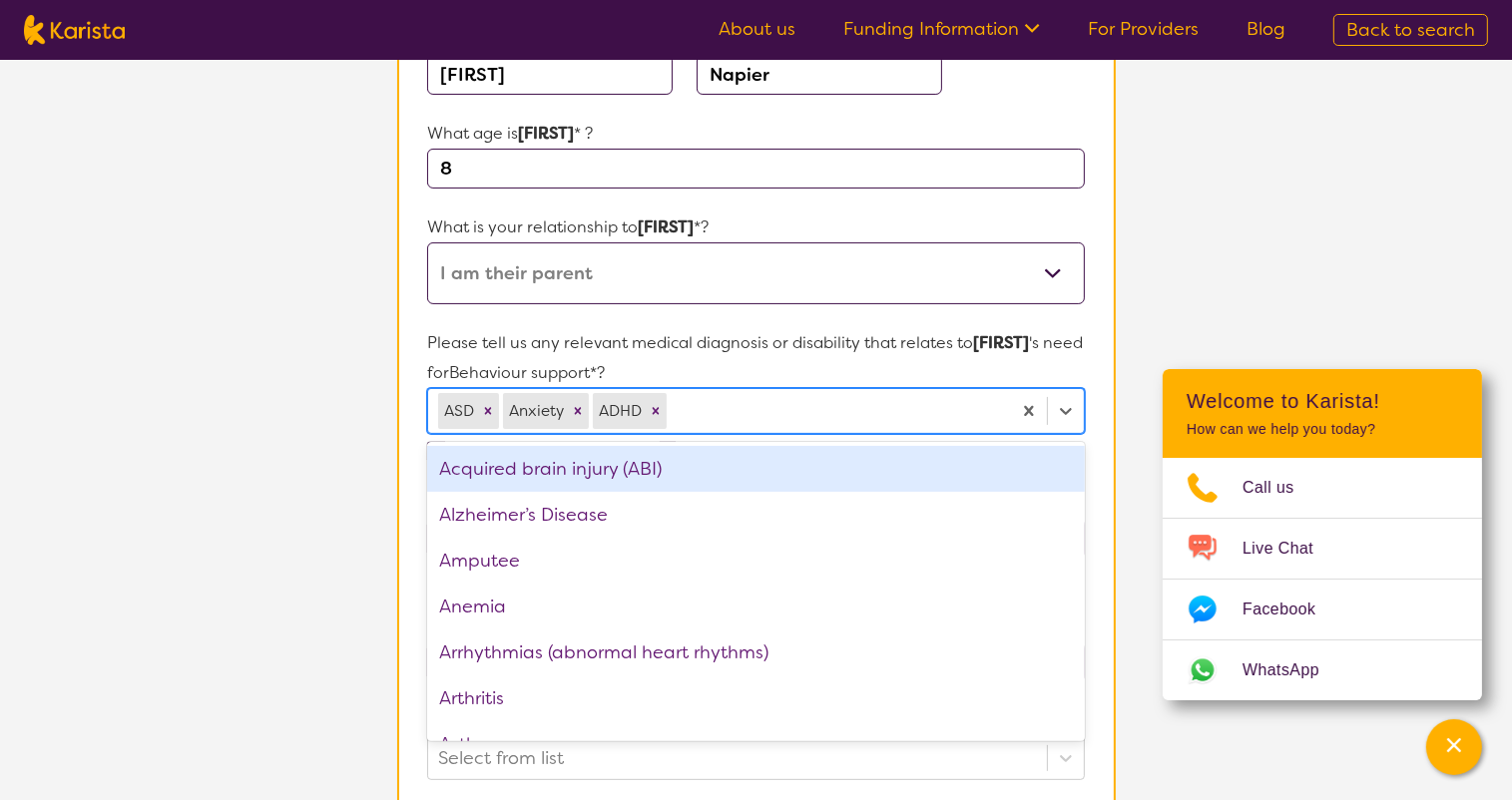 click on "Please tell us any relevant medical diagnosis or disability that relates to [NAME]'s need for Behaviour support *?" at bounding box center (756, 358) 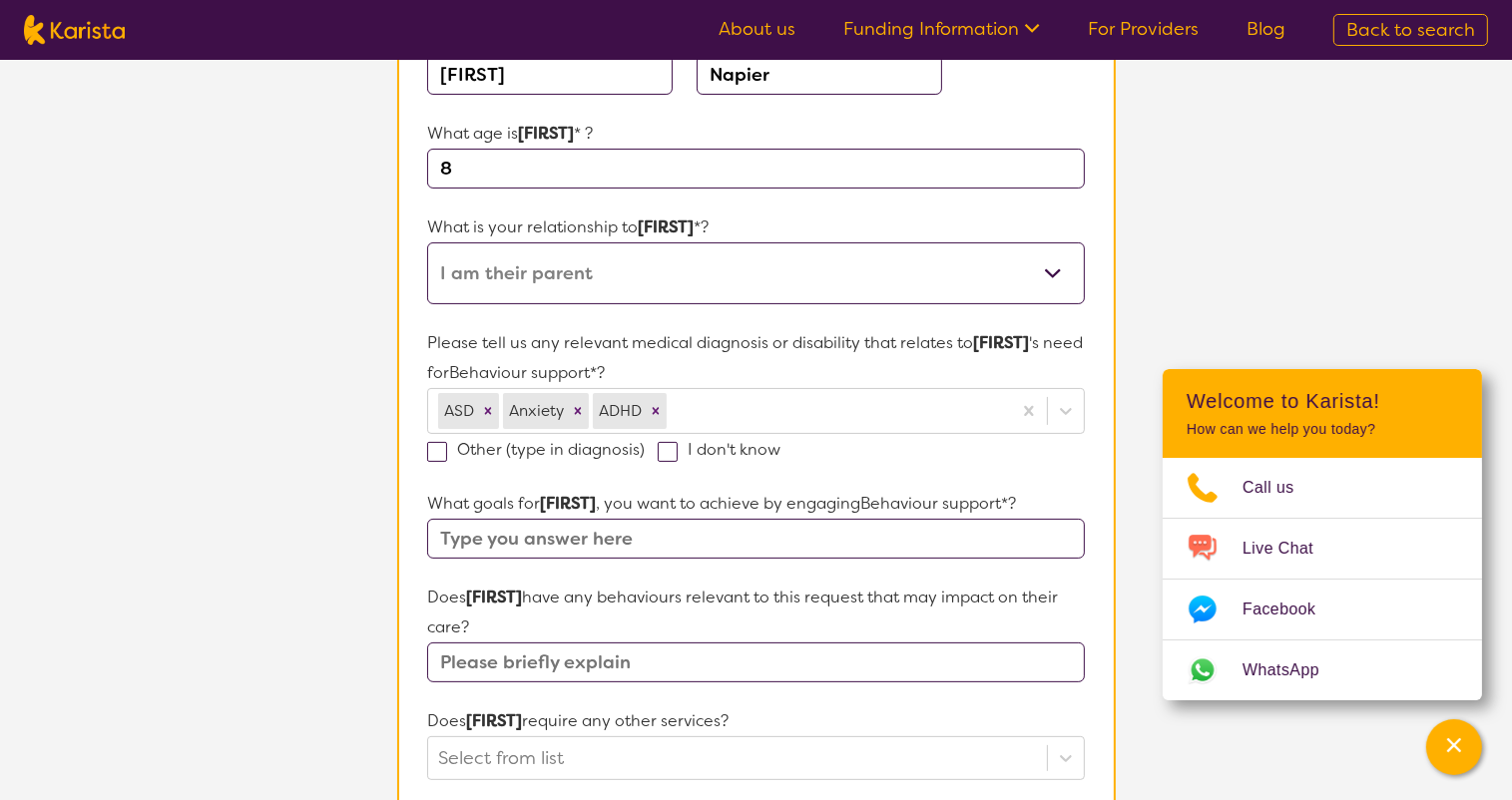 click on "Other (type in diagnosis)" at bounding box center (542, 449) 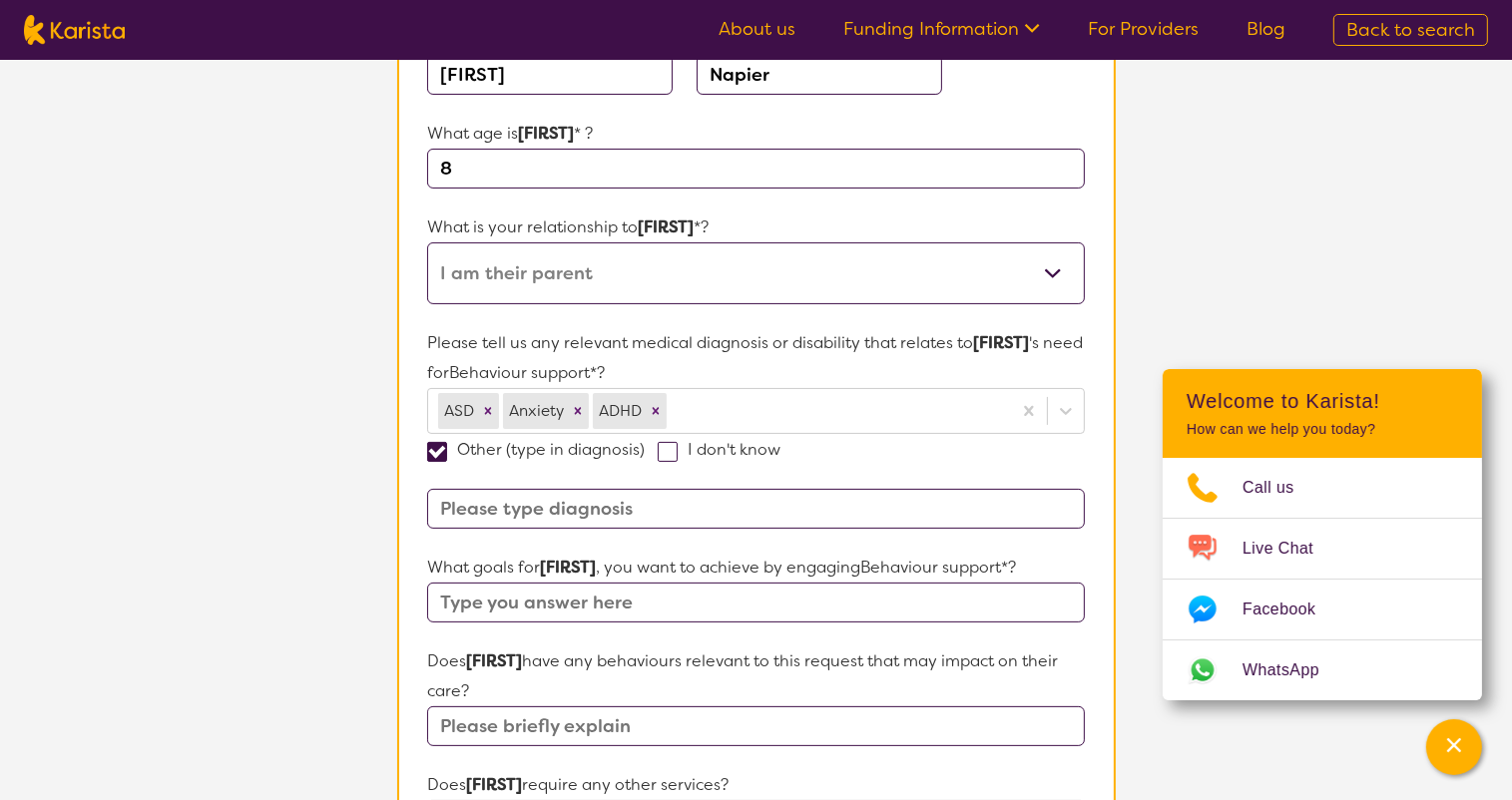 click on "Other (type in diagnosis)" at bounding box center [542, 449] 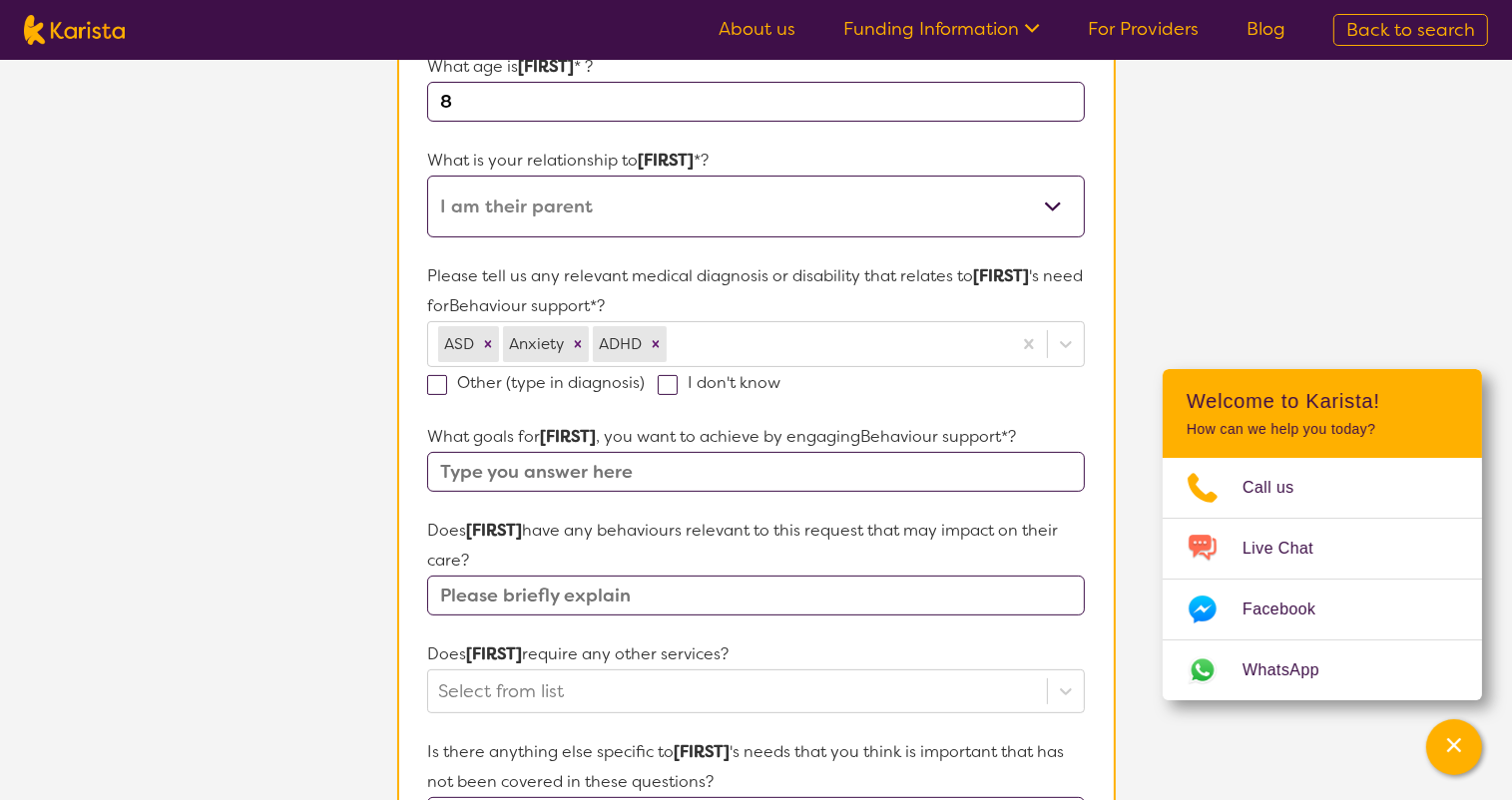 scroll, scrollTop: 399, scrollLeft: 0, axis: vertical 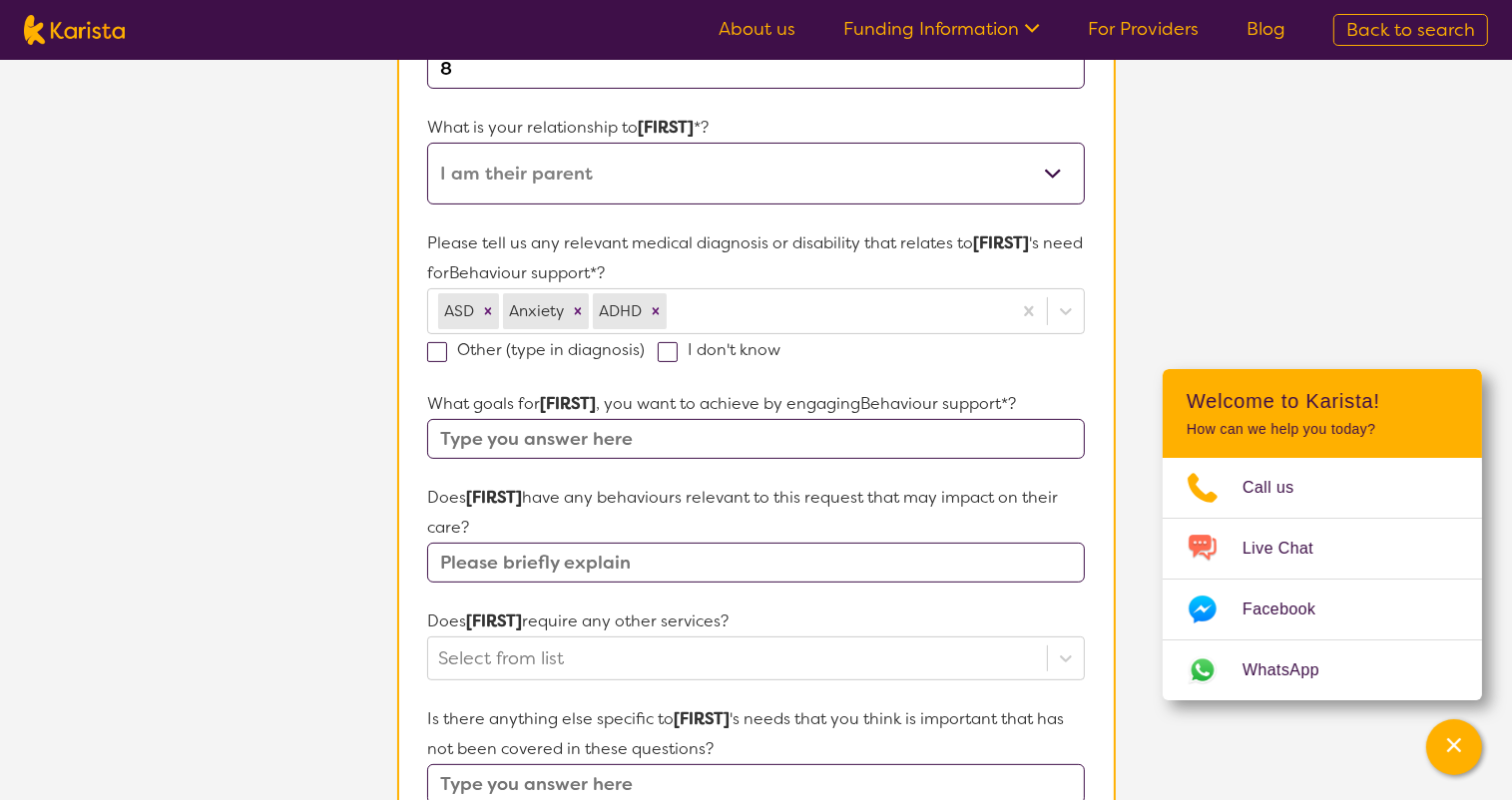click at bounding box center (756, 439) 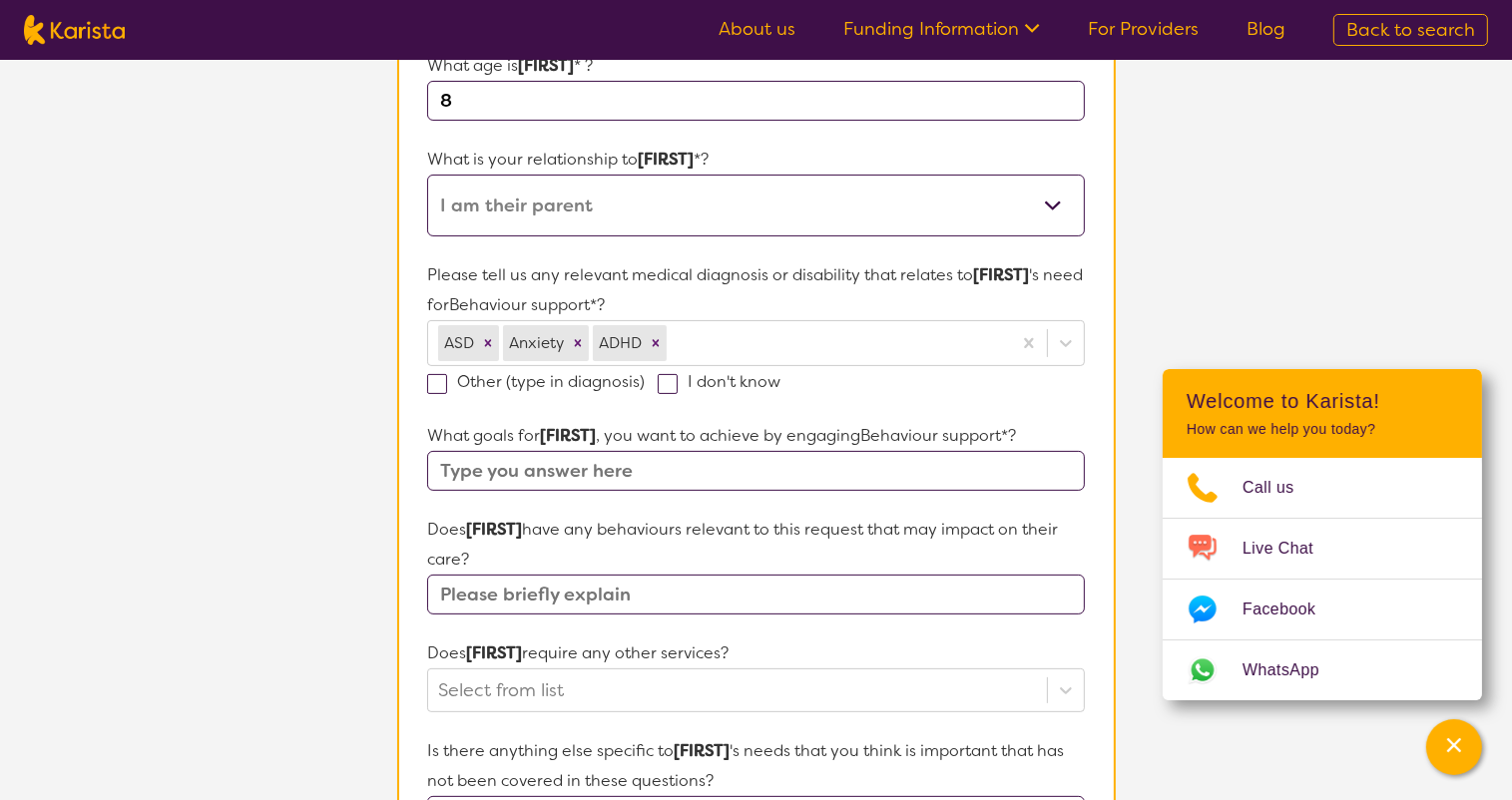 scroll, scrollTop: 399, scrollLeft: 0, axis: vertical 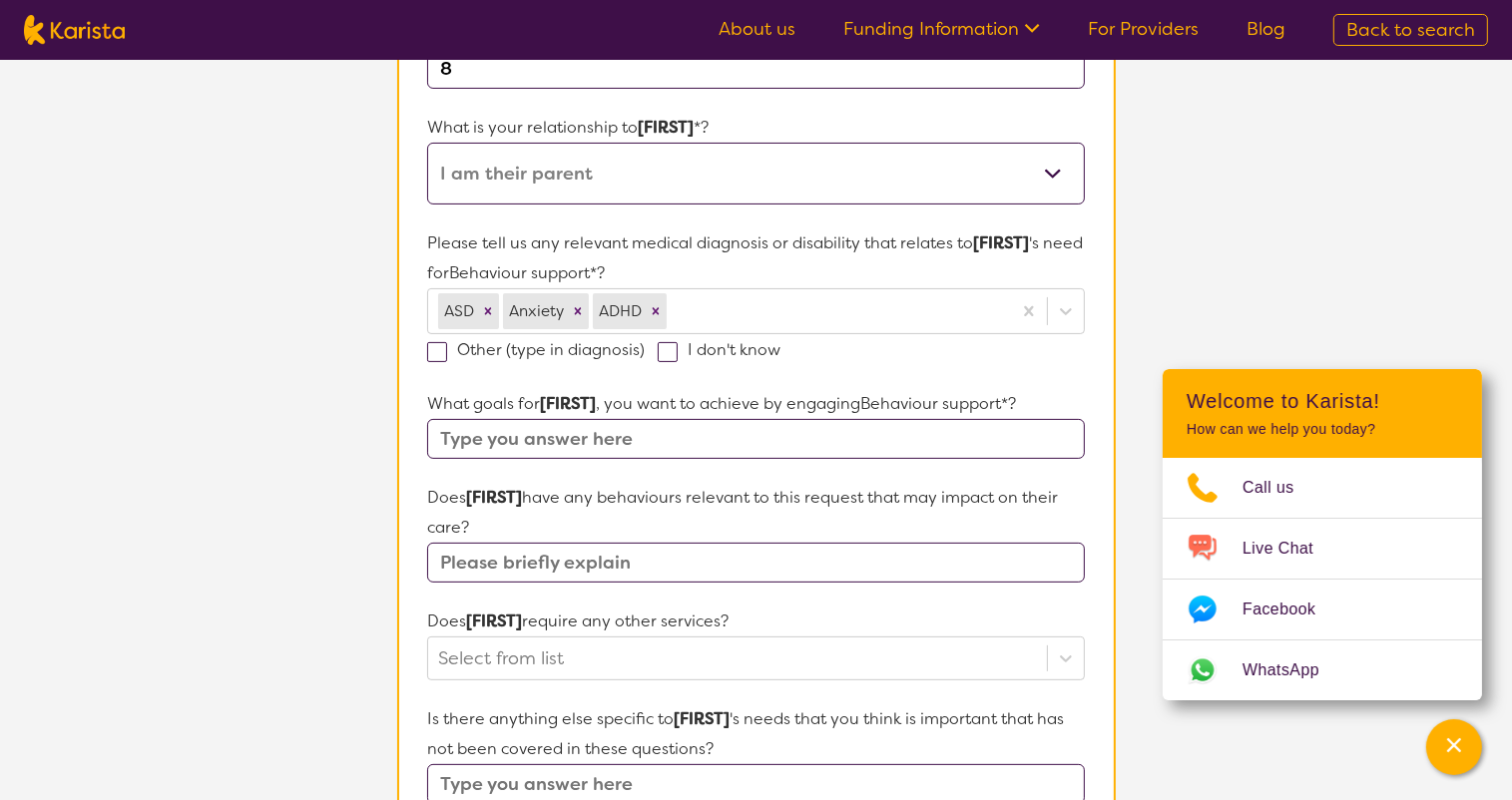 click at bounding box center [756, 439] 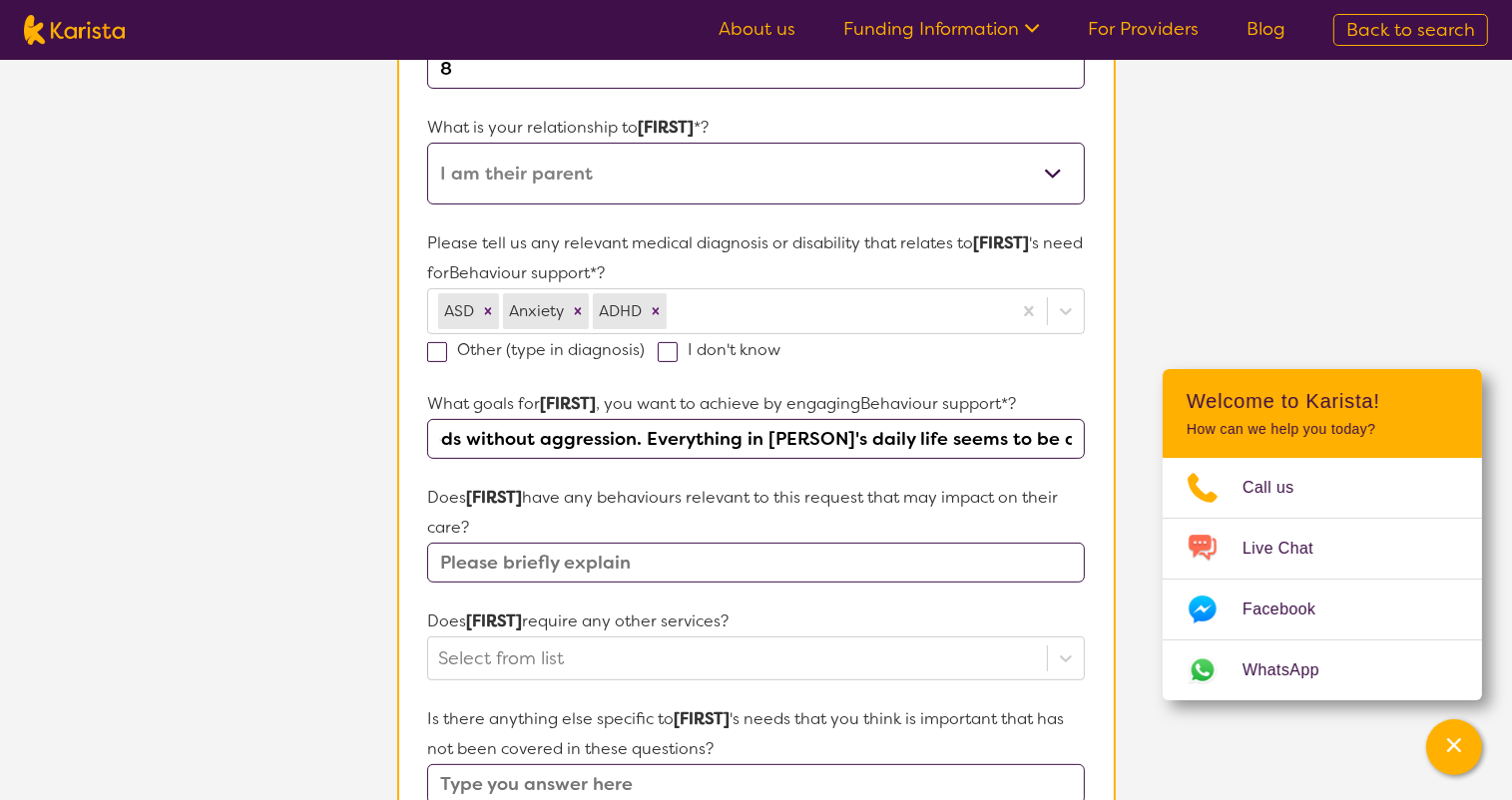 scroll, scrollTop: 0, scrollLeft: 853, axis: horizontal 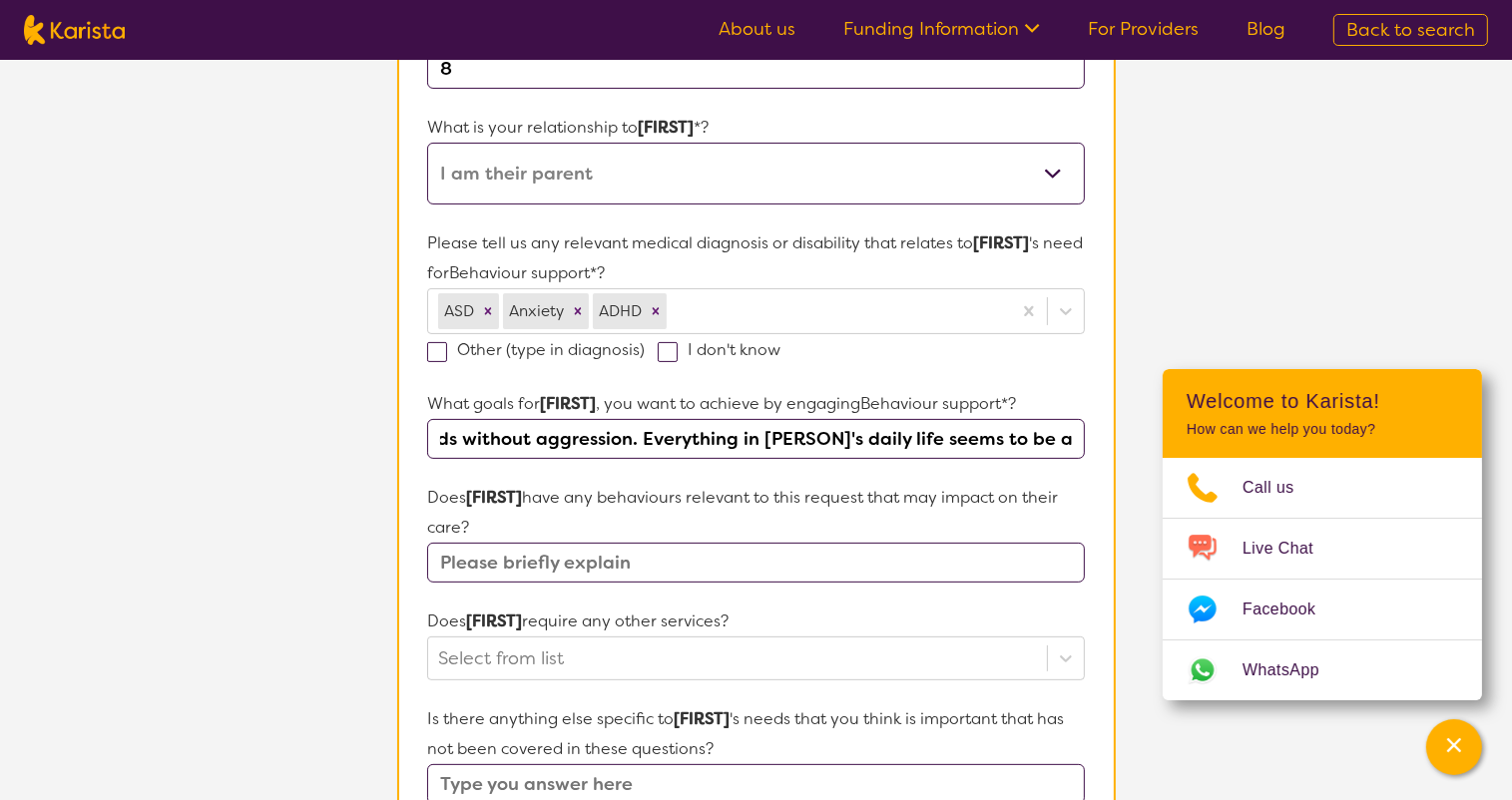 type on "I want [PERSON] to be able to go to school happily, be able to communicate her emotional needs without aggression. Everything in [PERSON]'s daily life seems to be a struggle" 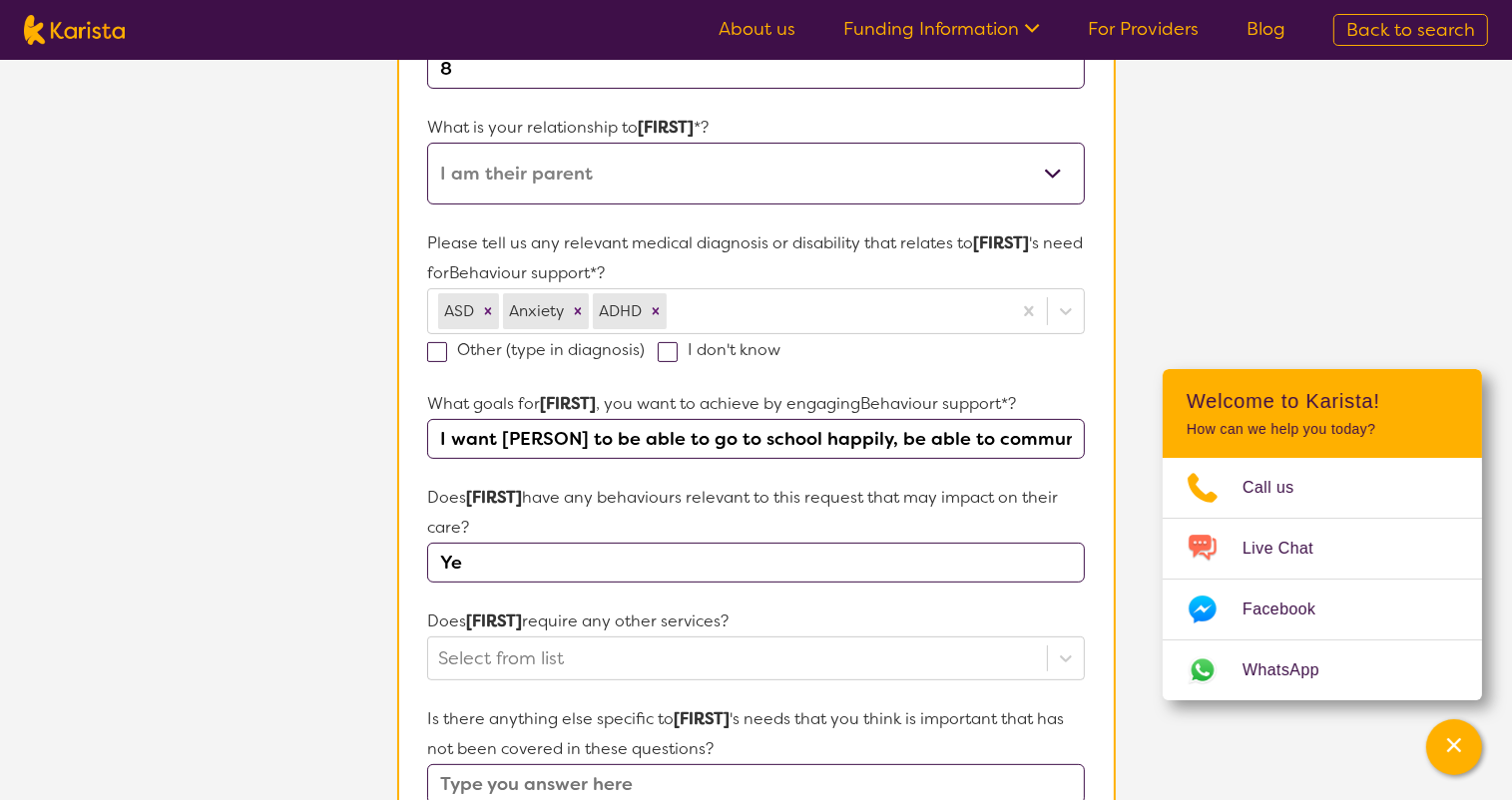 type on "Y" 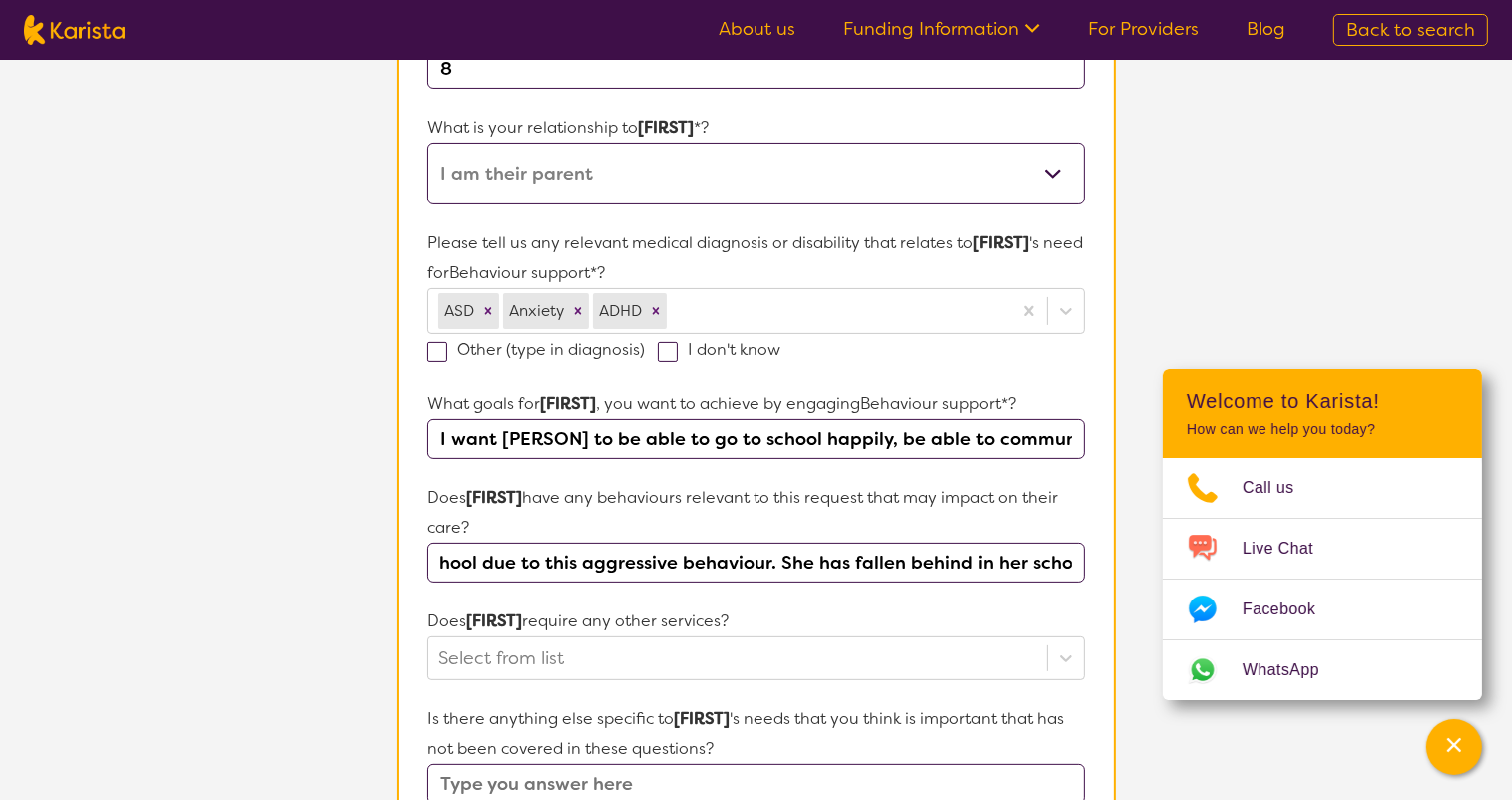scroll, scrollTop: 0, scrollLeft: 521, axis: horizontal 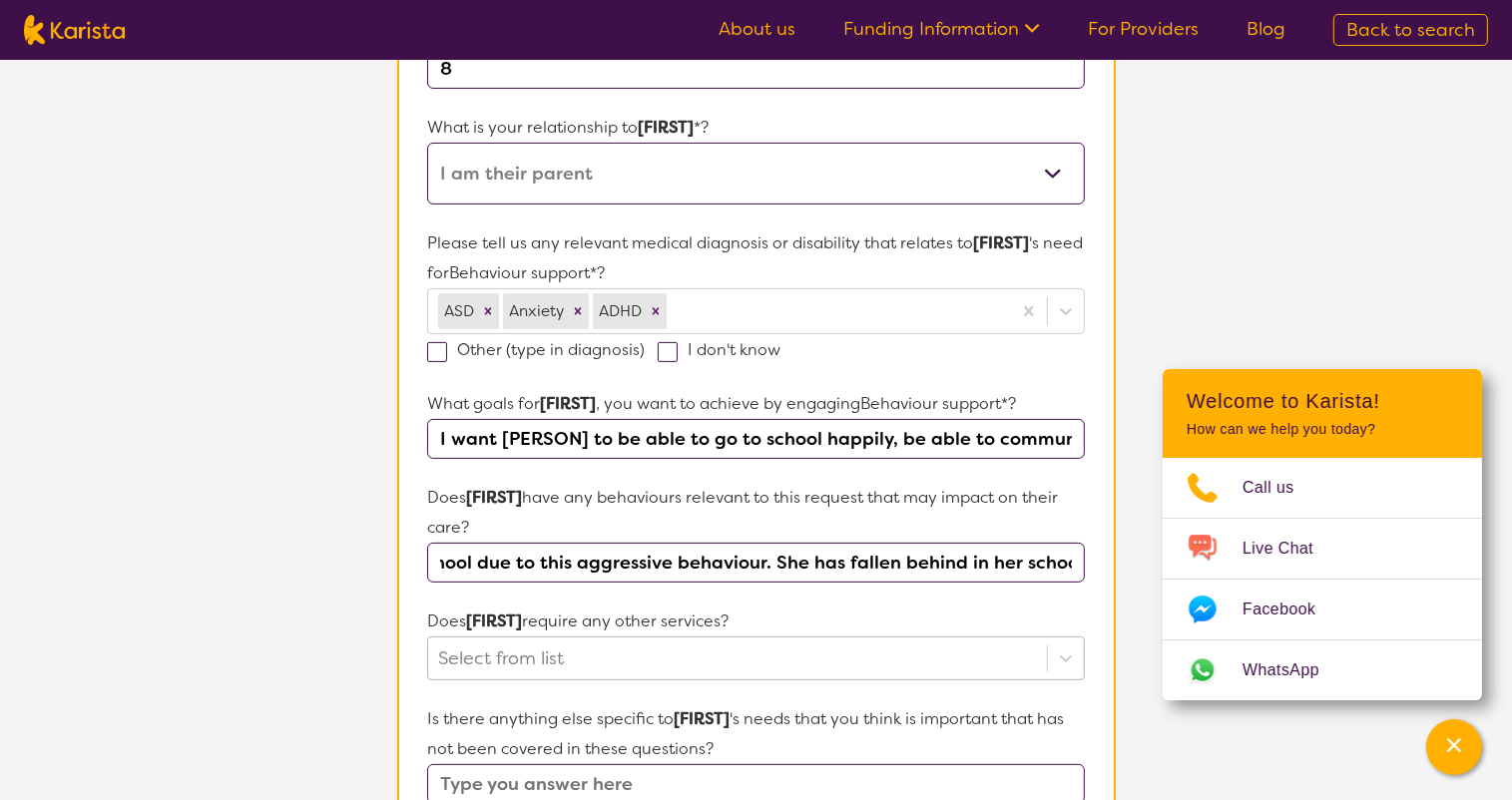 type on "[PERSON] is very aggressive. She is also unable to be at school due to this aggressive behaviour. She has fallen behind in her schooling" 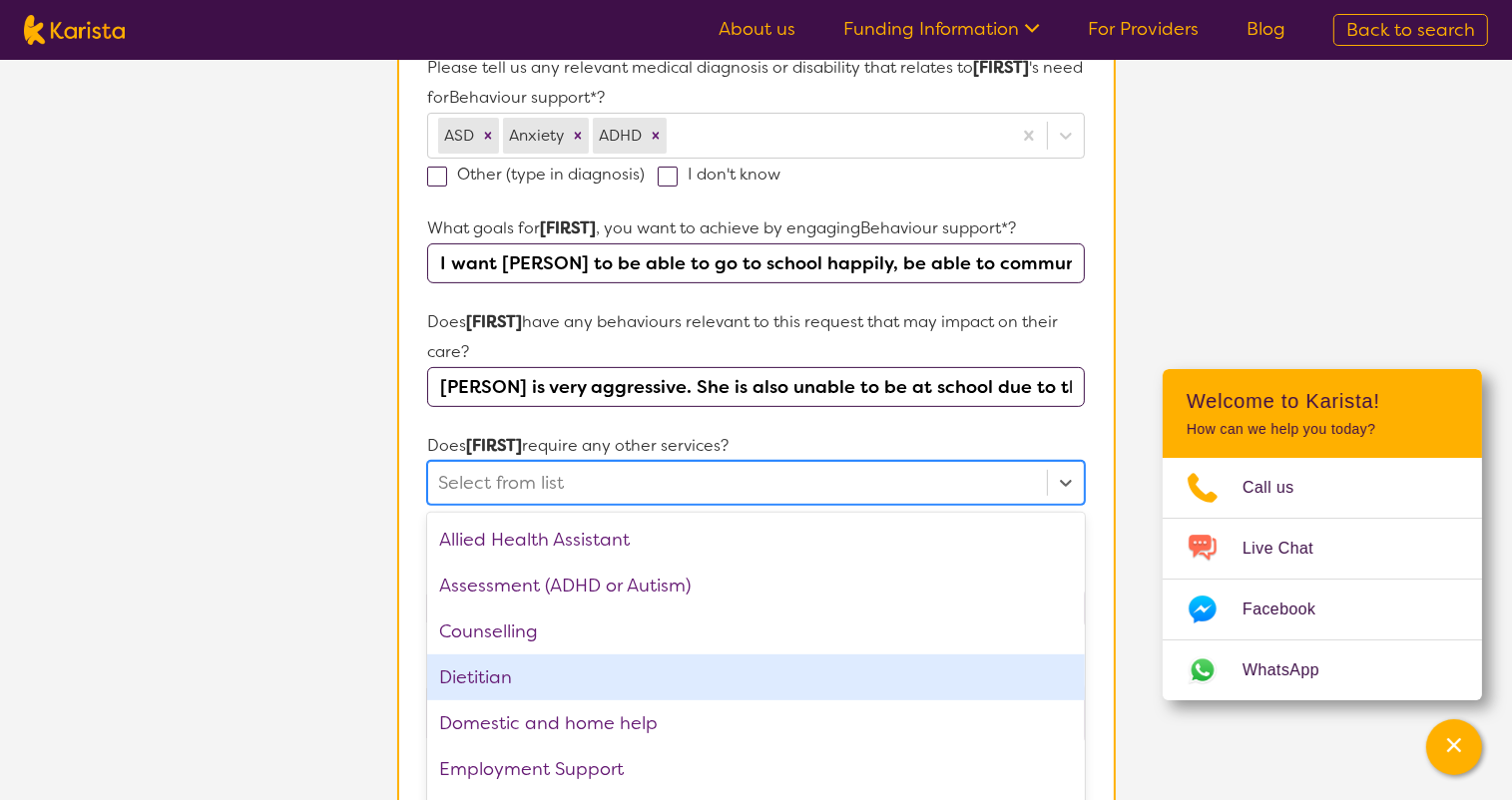 scroll, scrollTop: 591, scrollLeft: 0, axis: vertical 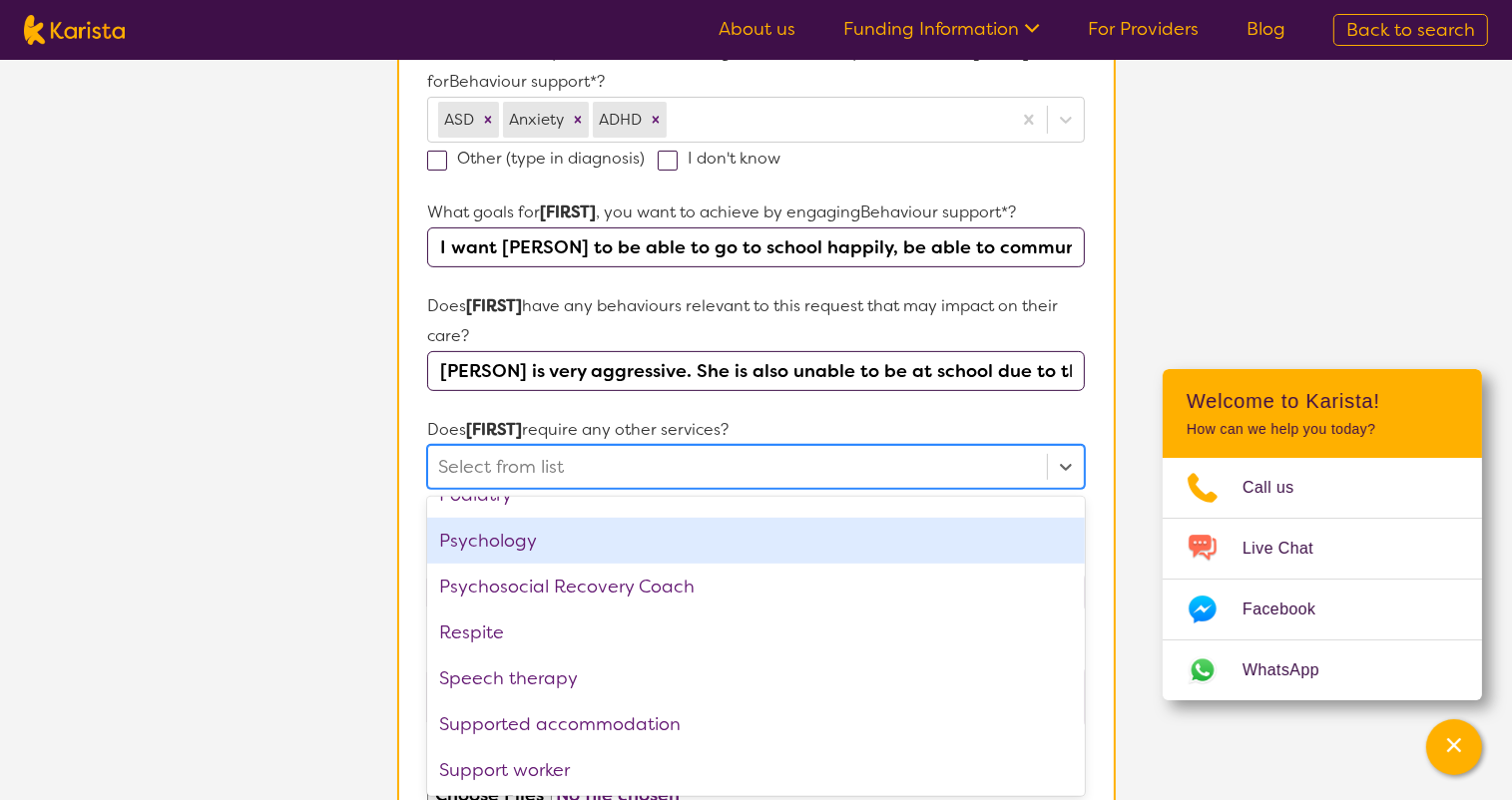 click on "Psychology" at bounding box center [756, 541] 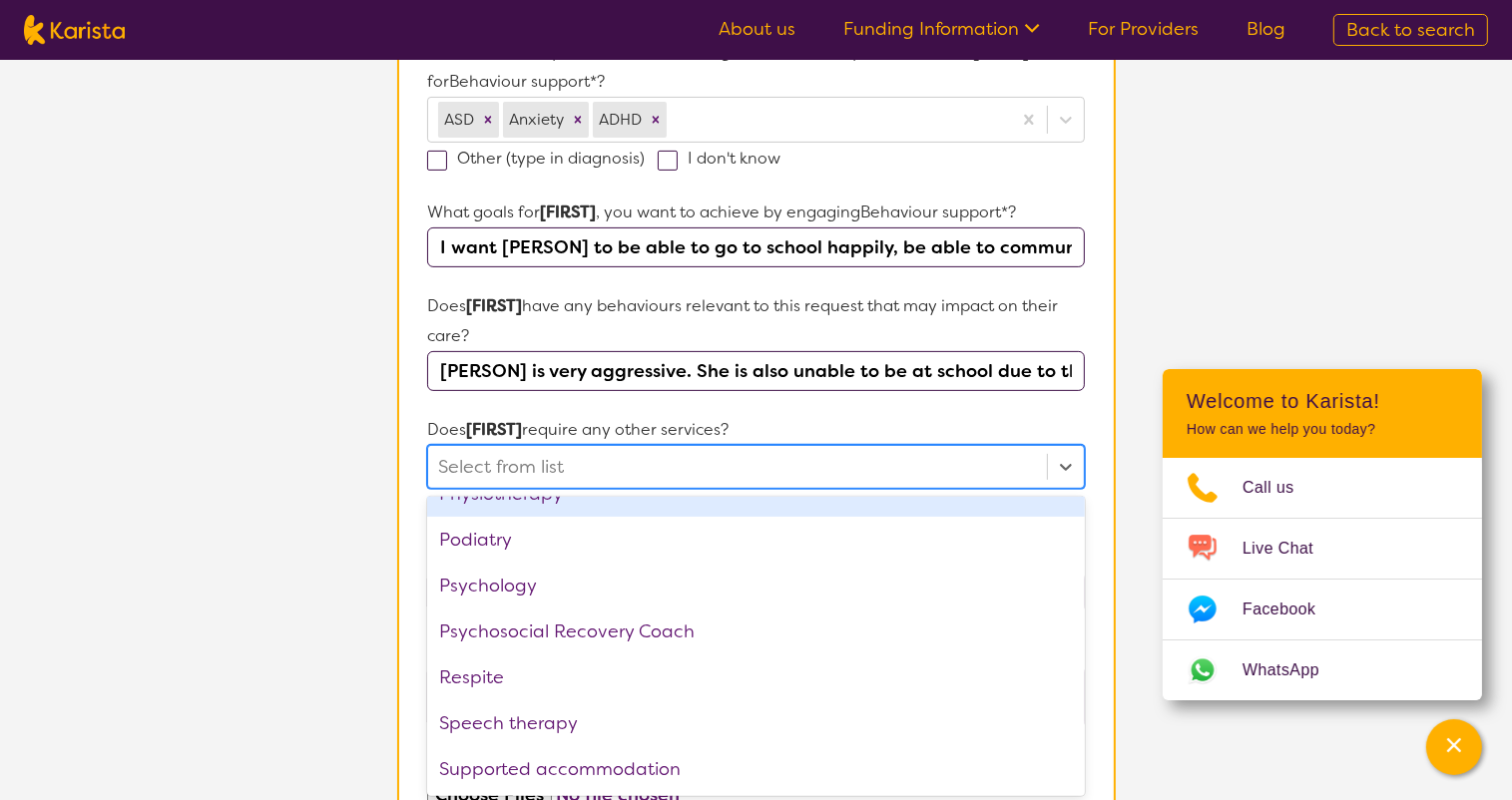 scroll, scrollTop: 671, scrollLeft: 0, axis: vertical 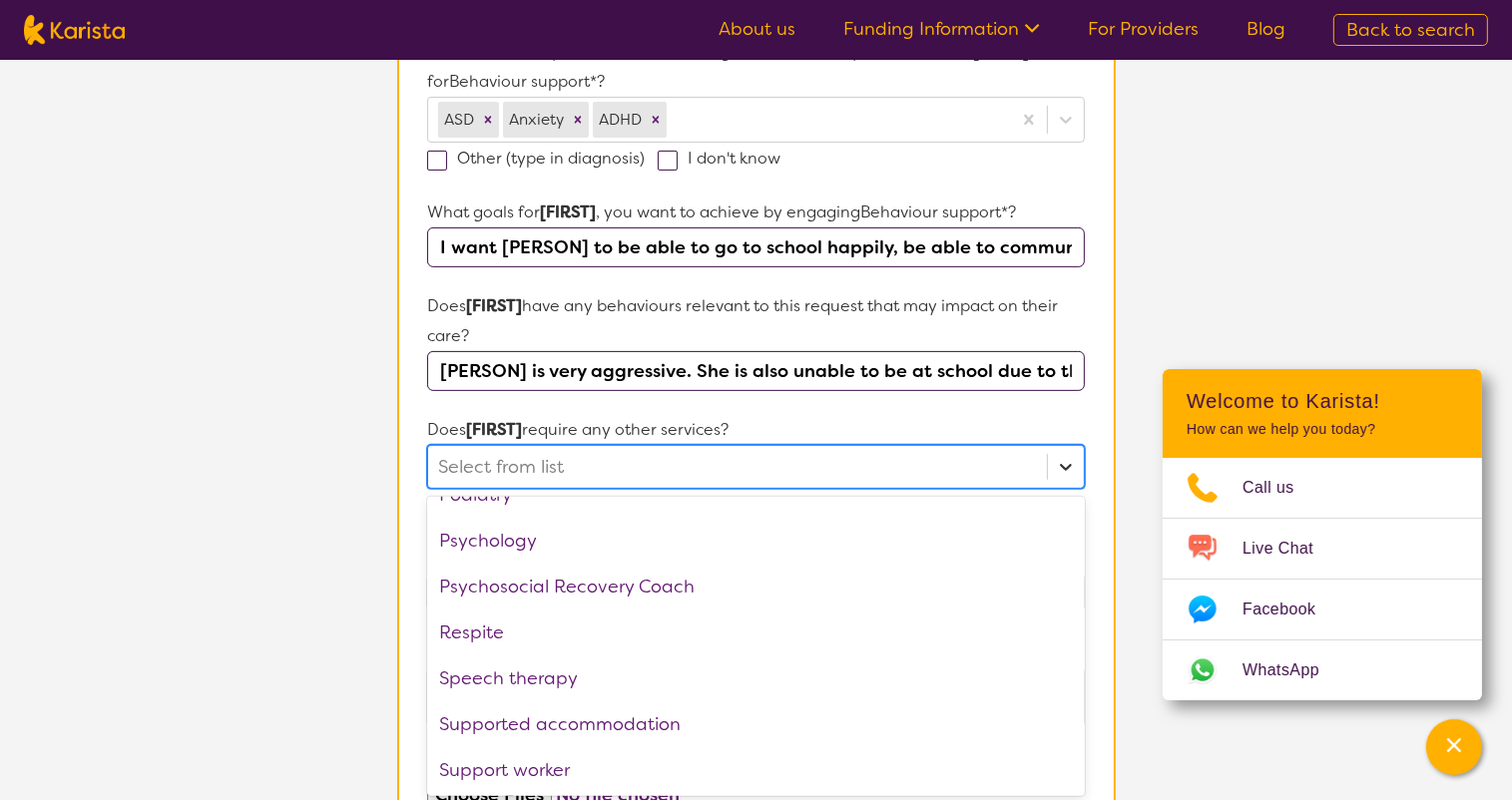 click 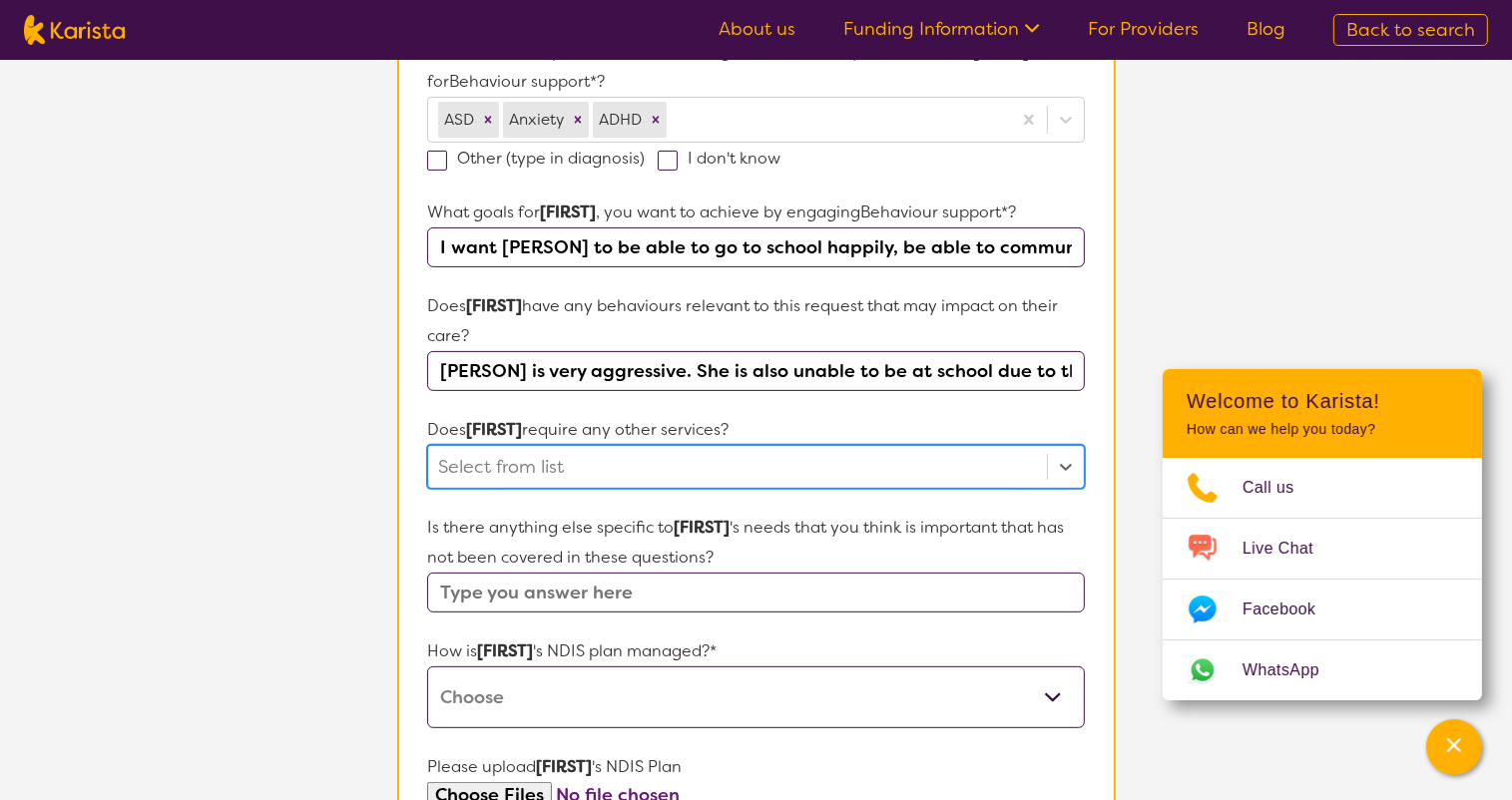 scroll, scrollTop: 690, scrollLeft: 0, axis: vertical 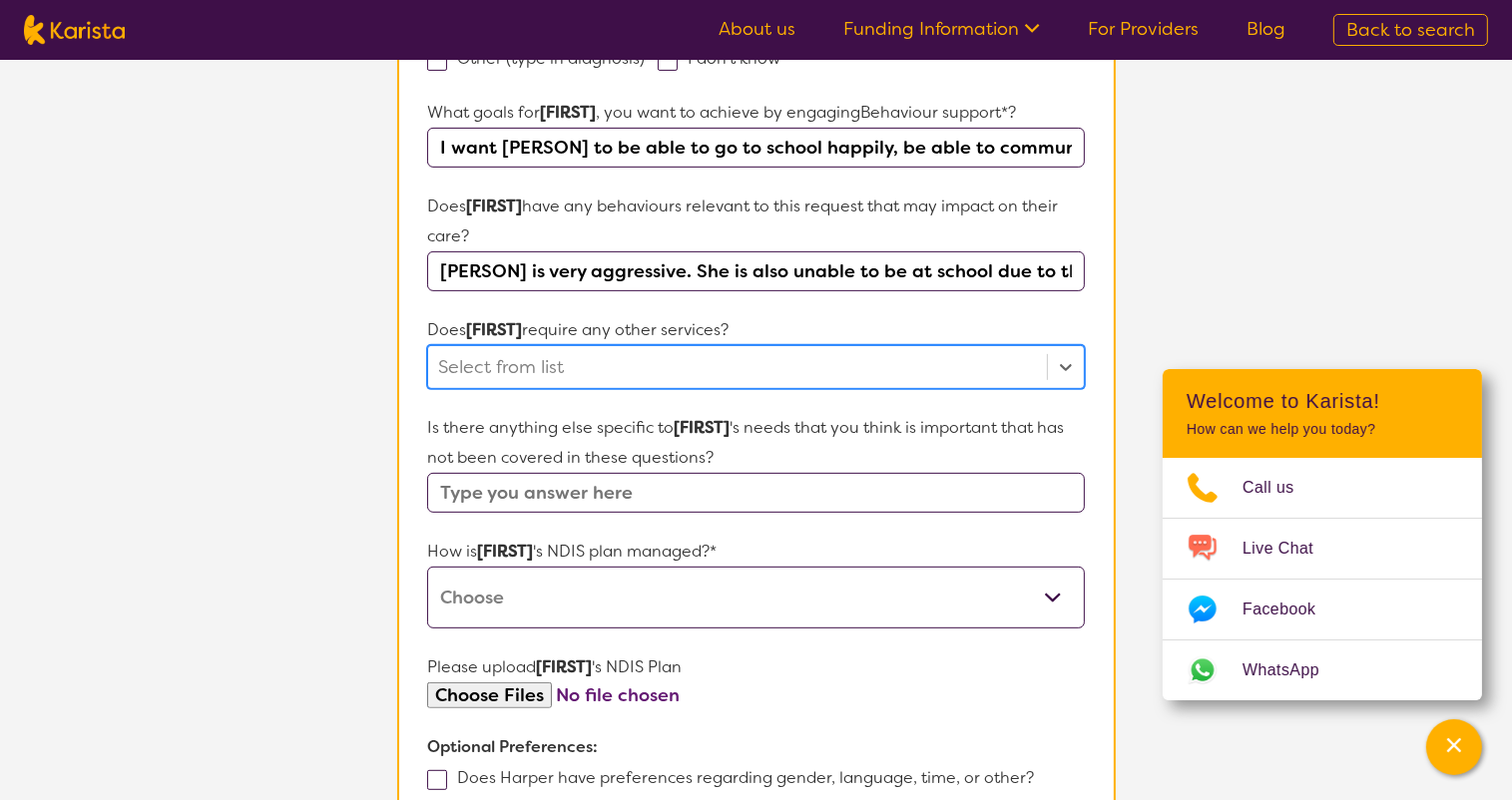 click at bounding box center (756, 493) 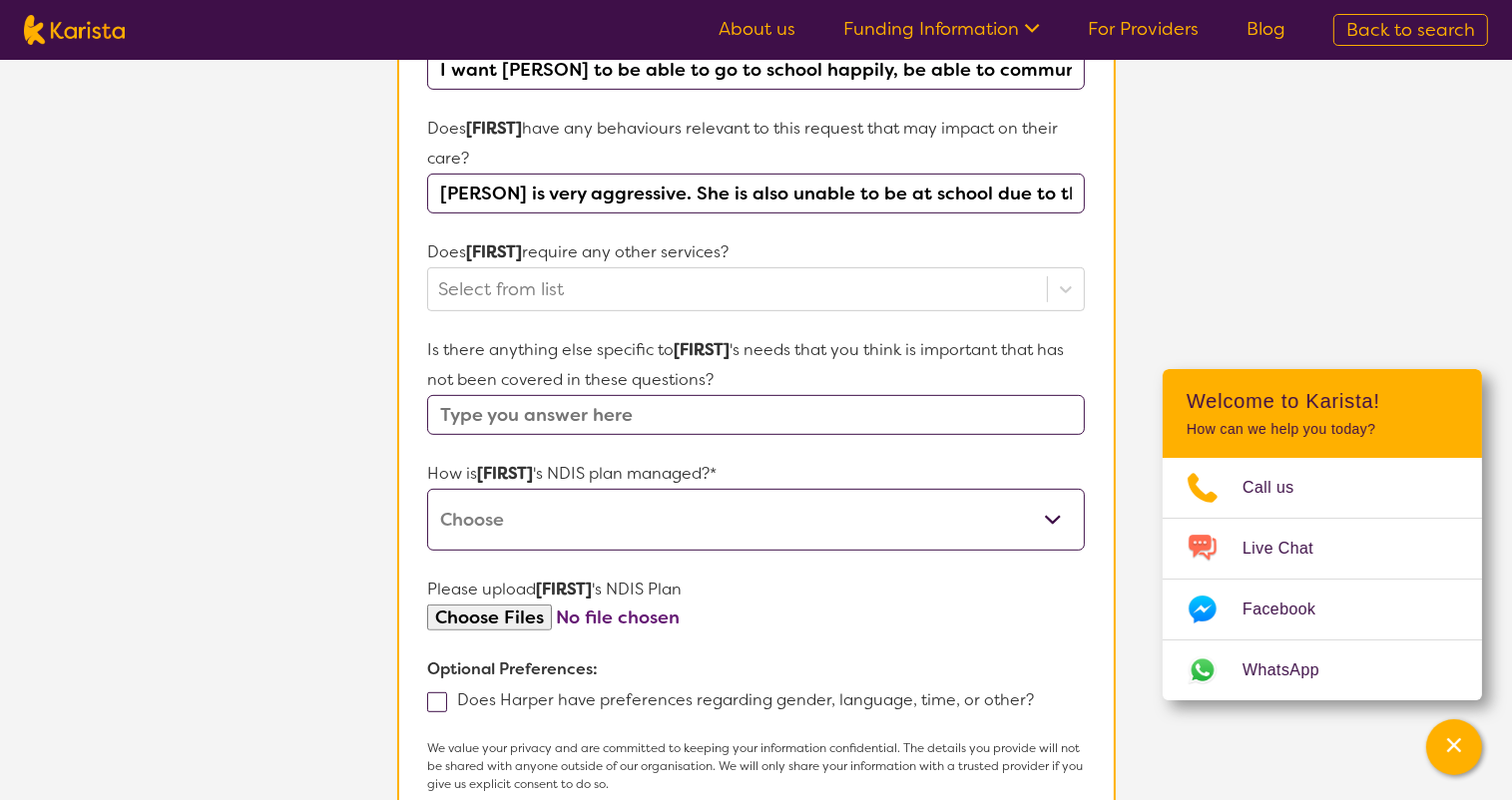 scroll, scrollTop: 790, scrollLeft: 0, axis: vertical 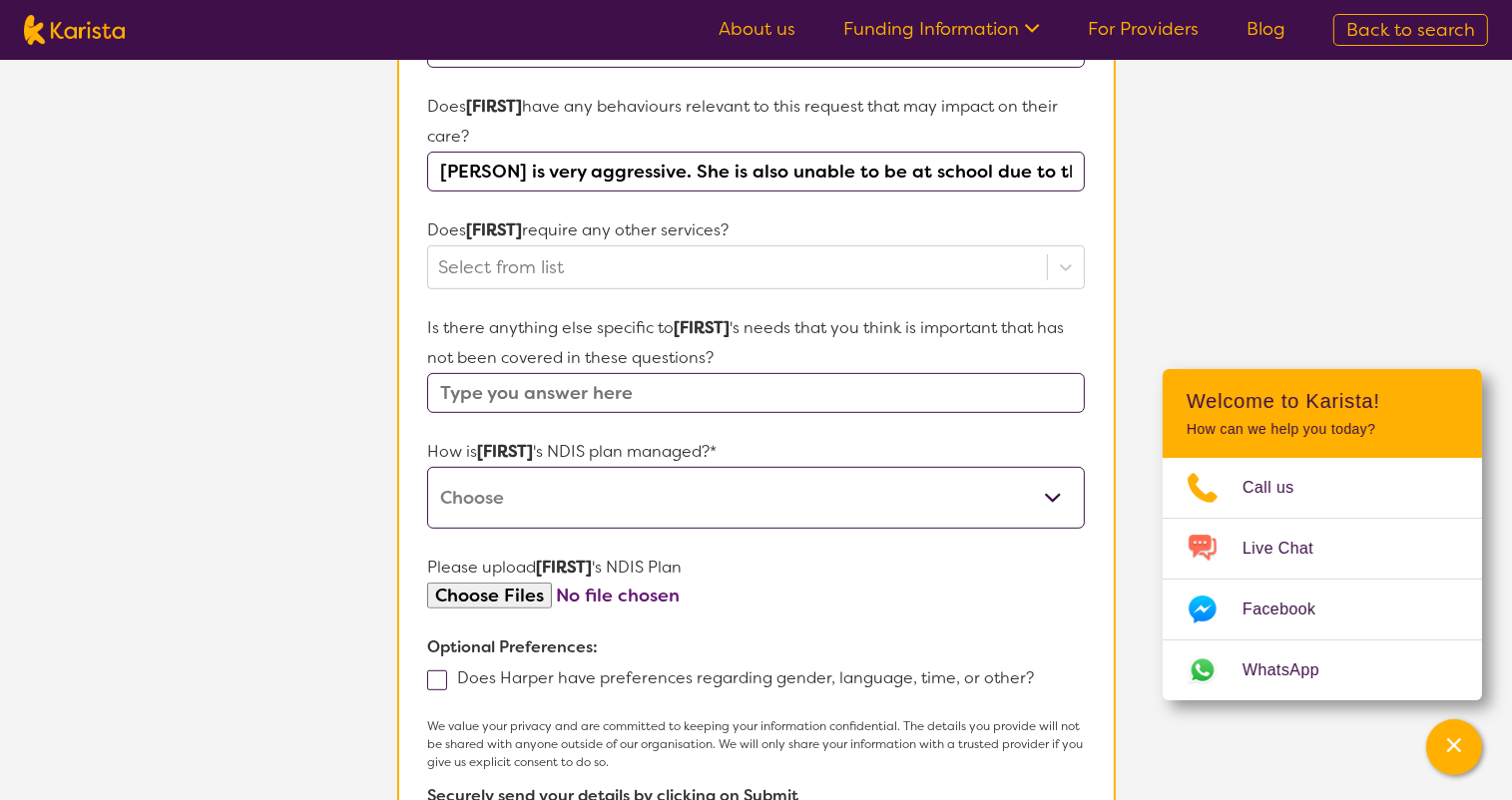 click on "Self-managed NDIS plan Managed by a registered plan management provider (not the NDIA) Agency-managed (by the NDIA) I'm not sure" at bounding box center [756, 498] 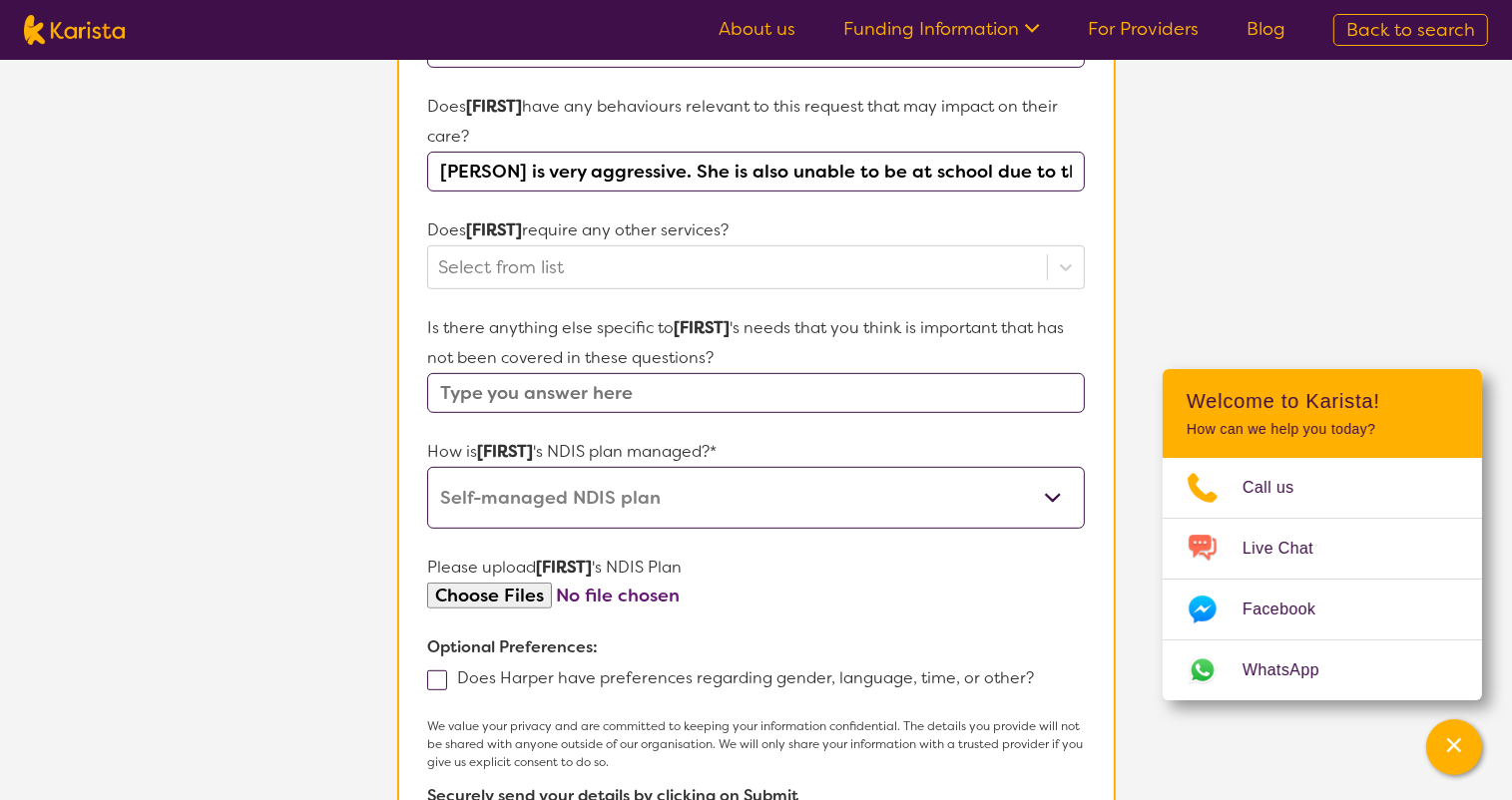 click on "Self-managed NDIS plan Managed by a registered plan management provider (not the NDIA) Agency-managed (by the NDIA) I'm not sure" at bounding box center [756, 498] 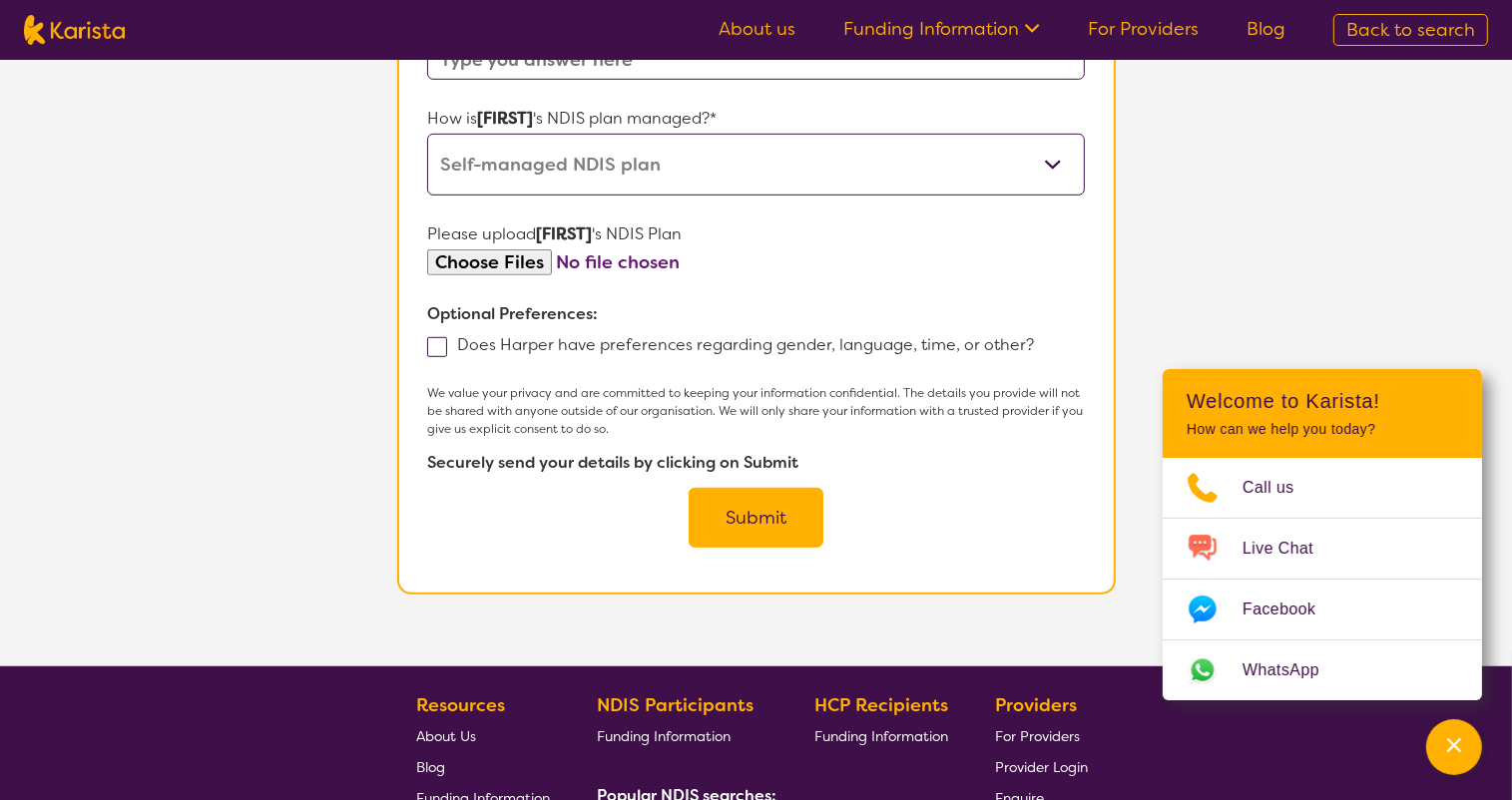 scroll, scrollTop: 990, scrollLeft: 0, axis: vertical 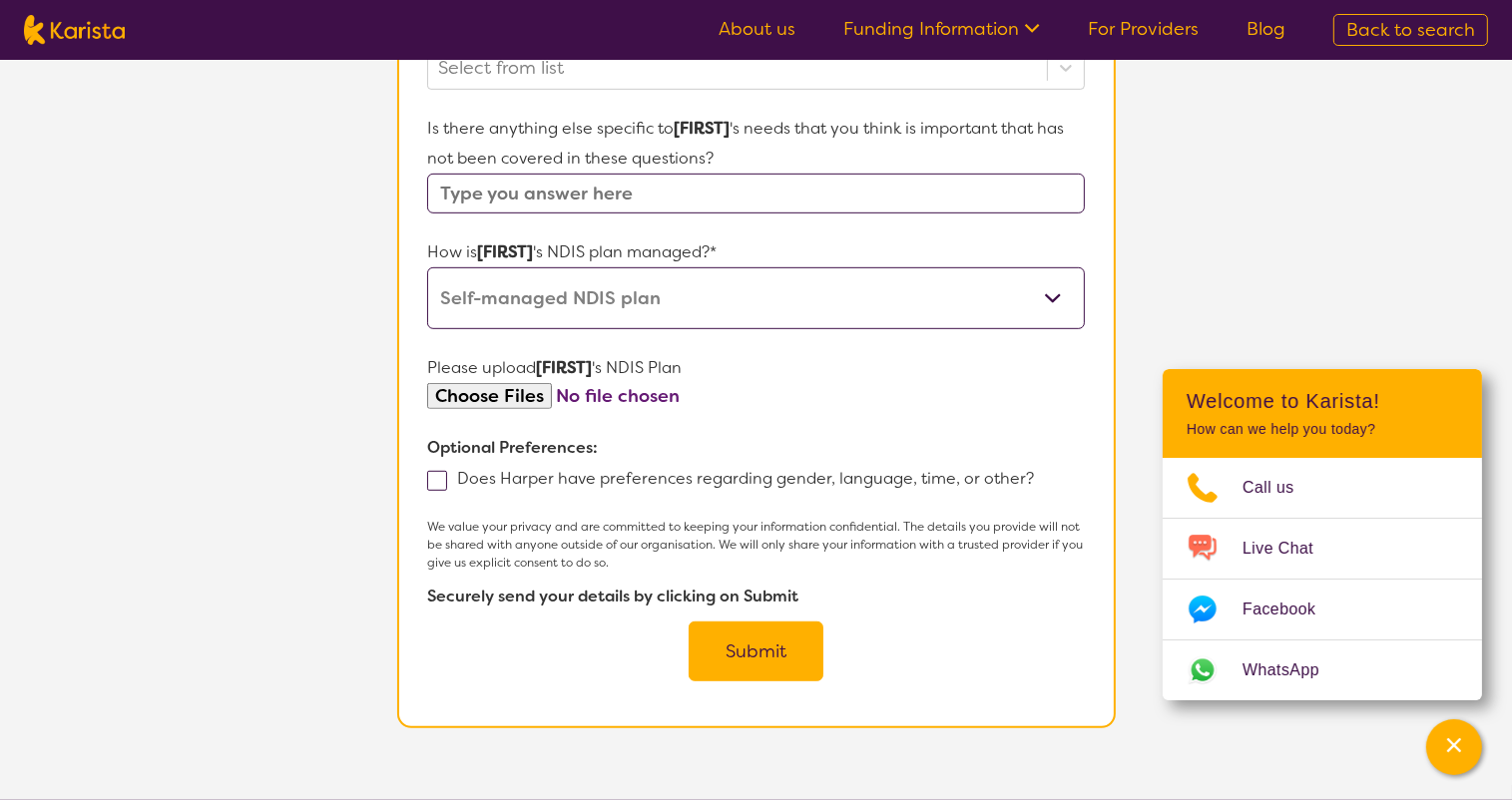 click at bounding box center (756, 396) 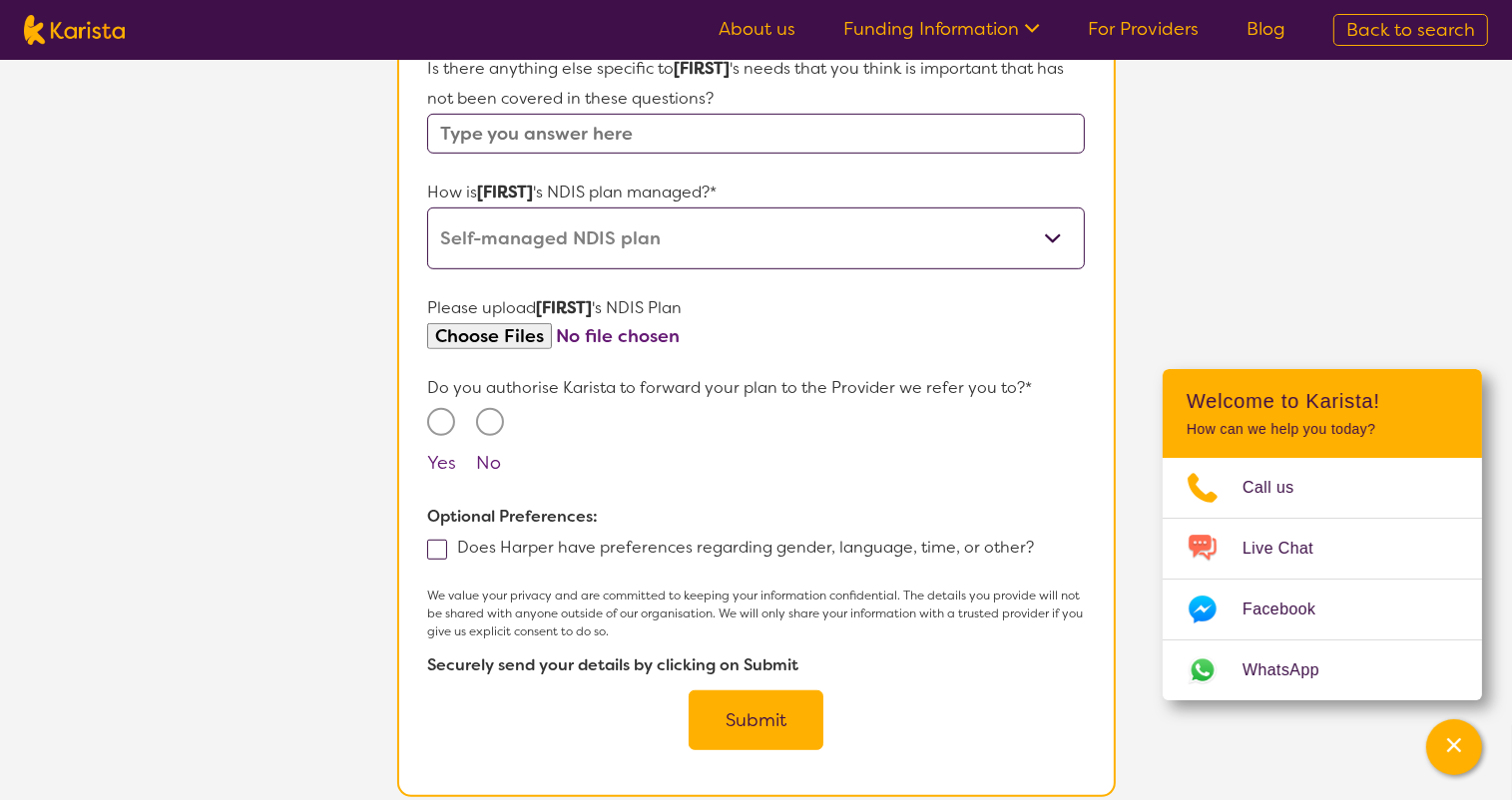 scroll, scrollTop: 1089, scrollLeft: 0, axis: vertical 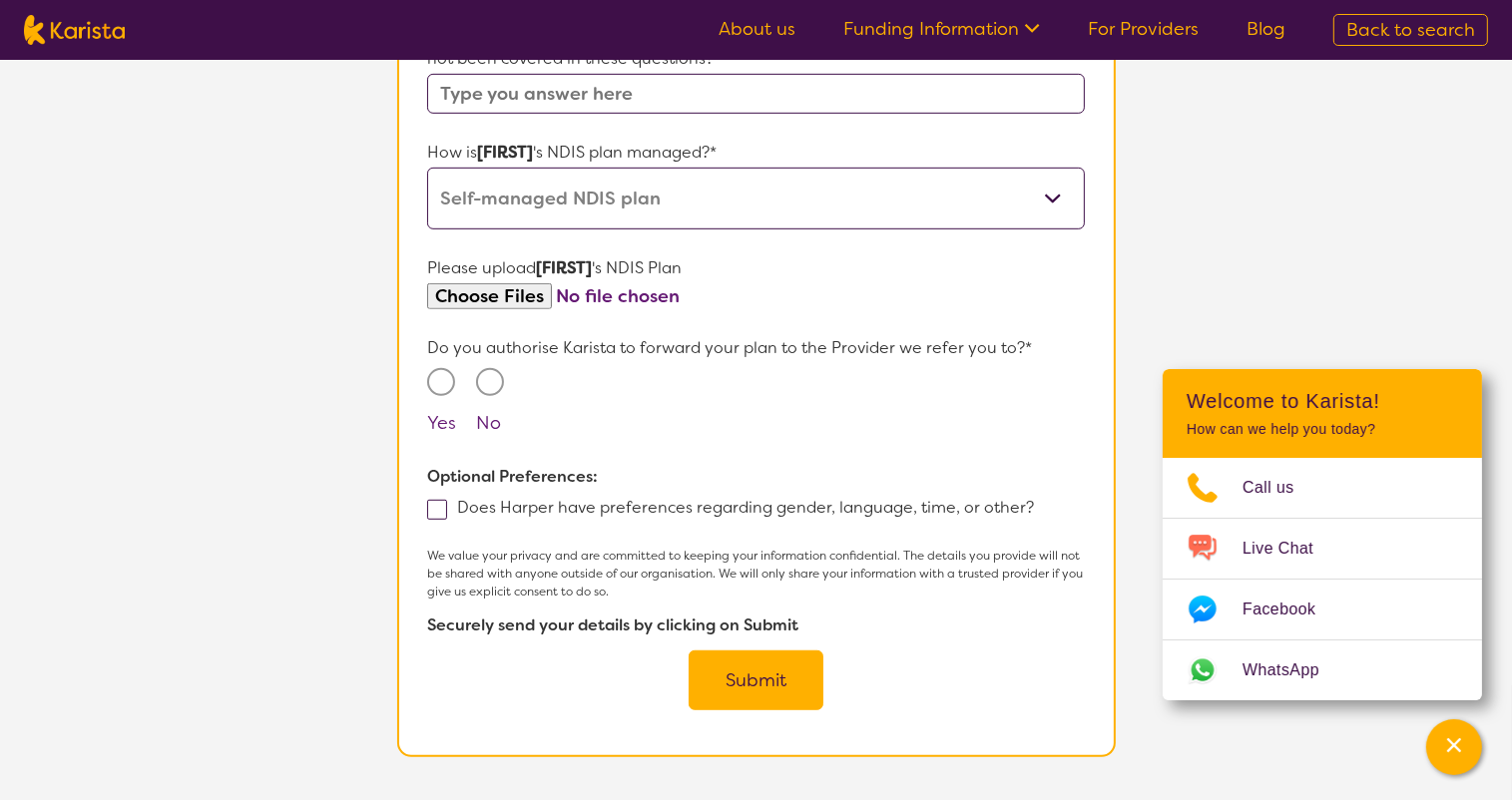 click on "Yes" at bounding box center (441, 382) 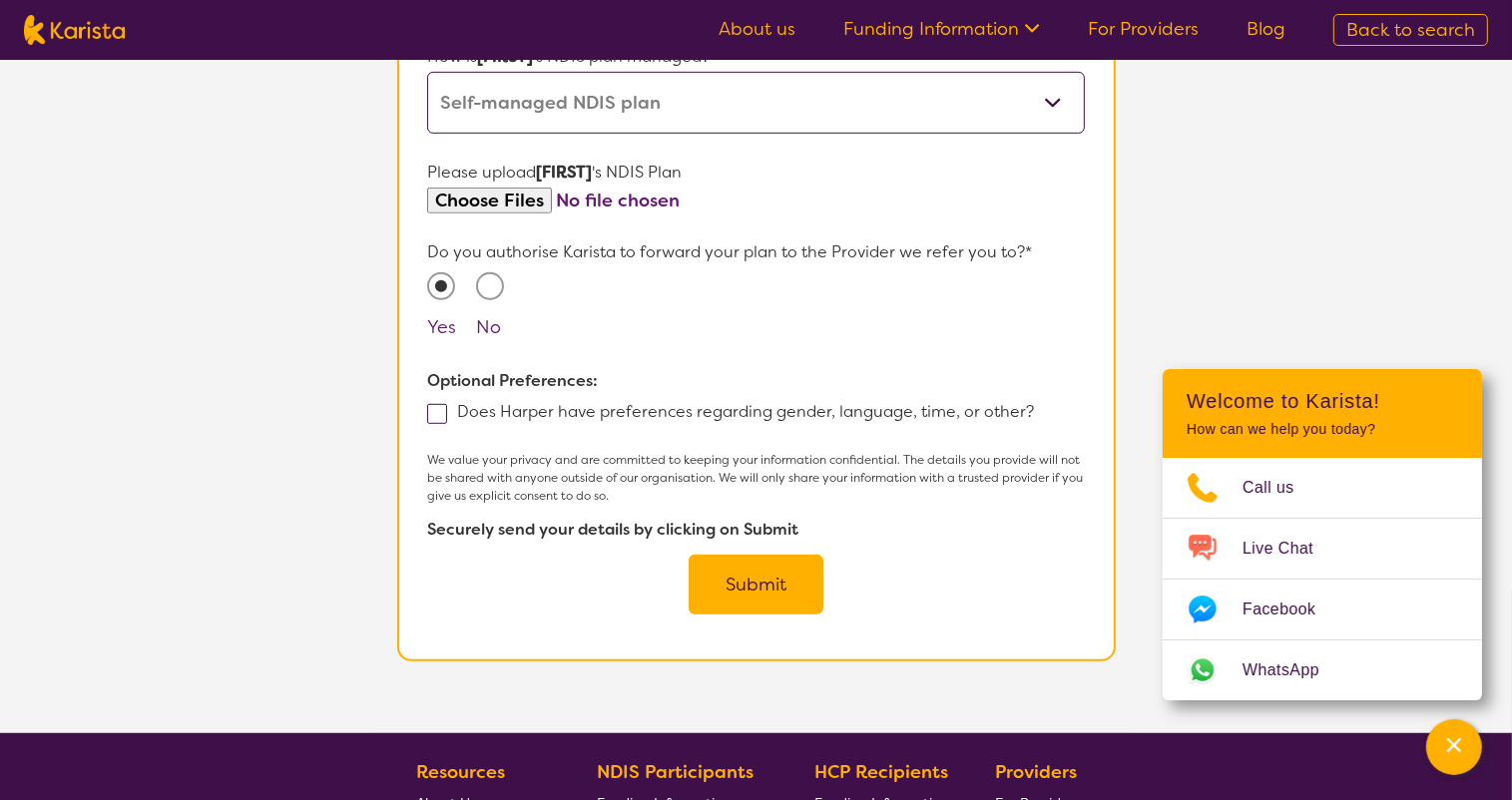 scroll, scrollTop: 1289, scrollLeft: 0, axis: vertical 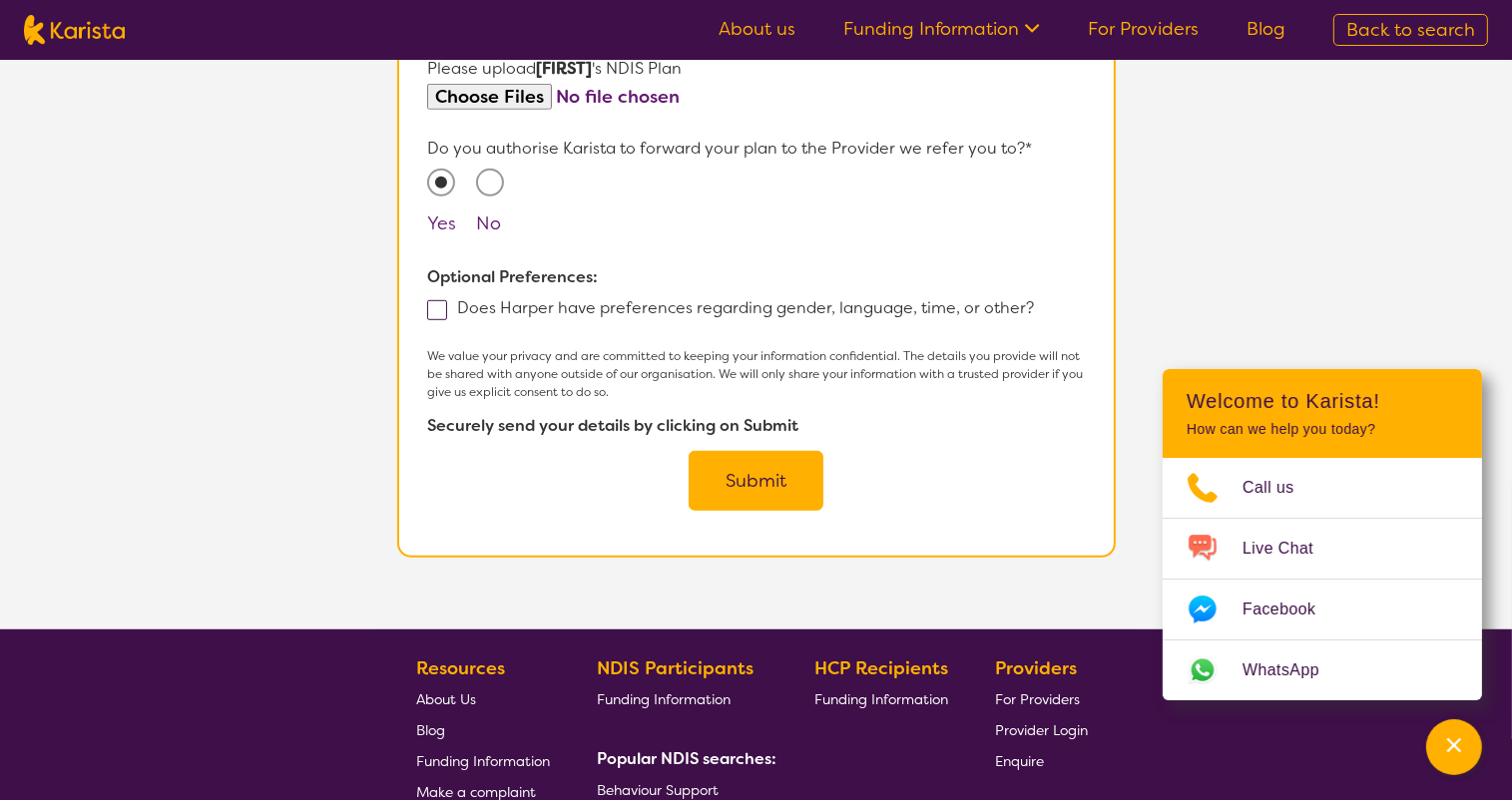 click on "Submit" at bounding box center [756, 481] 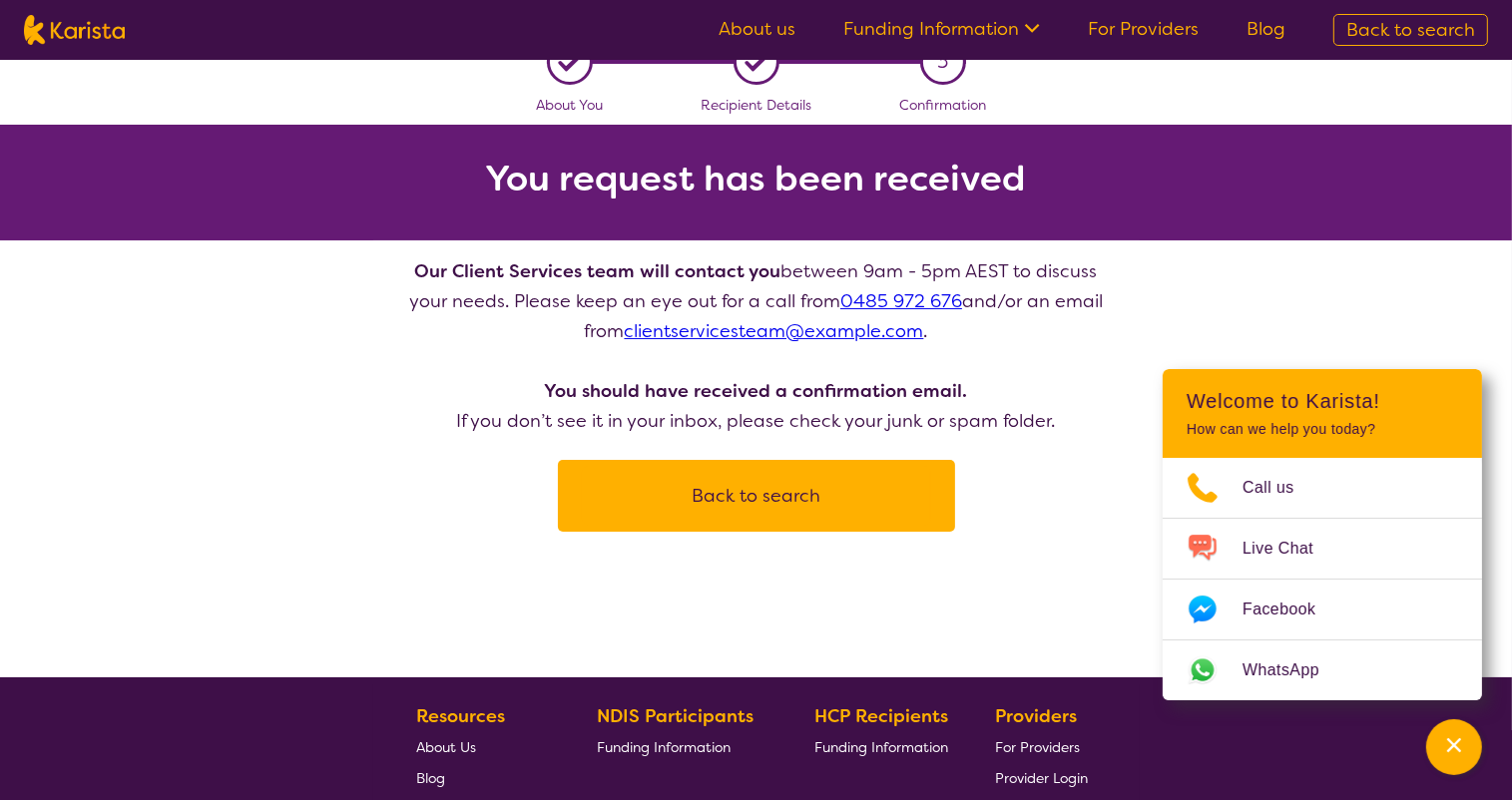 scroll, scrollTop: 0, scrollLeft: 0, axis: both 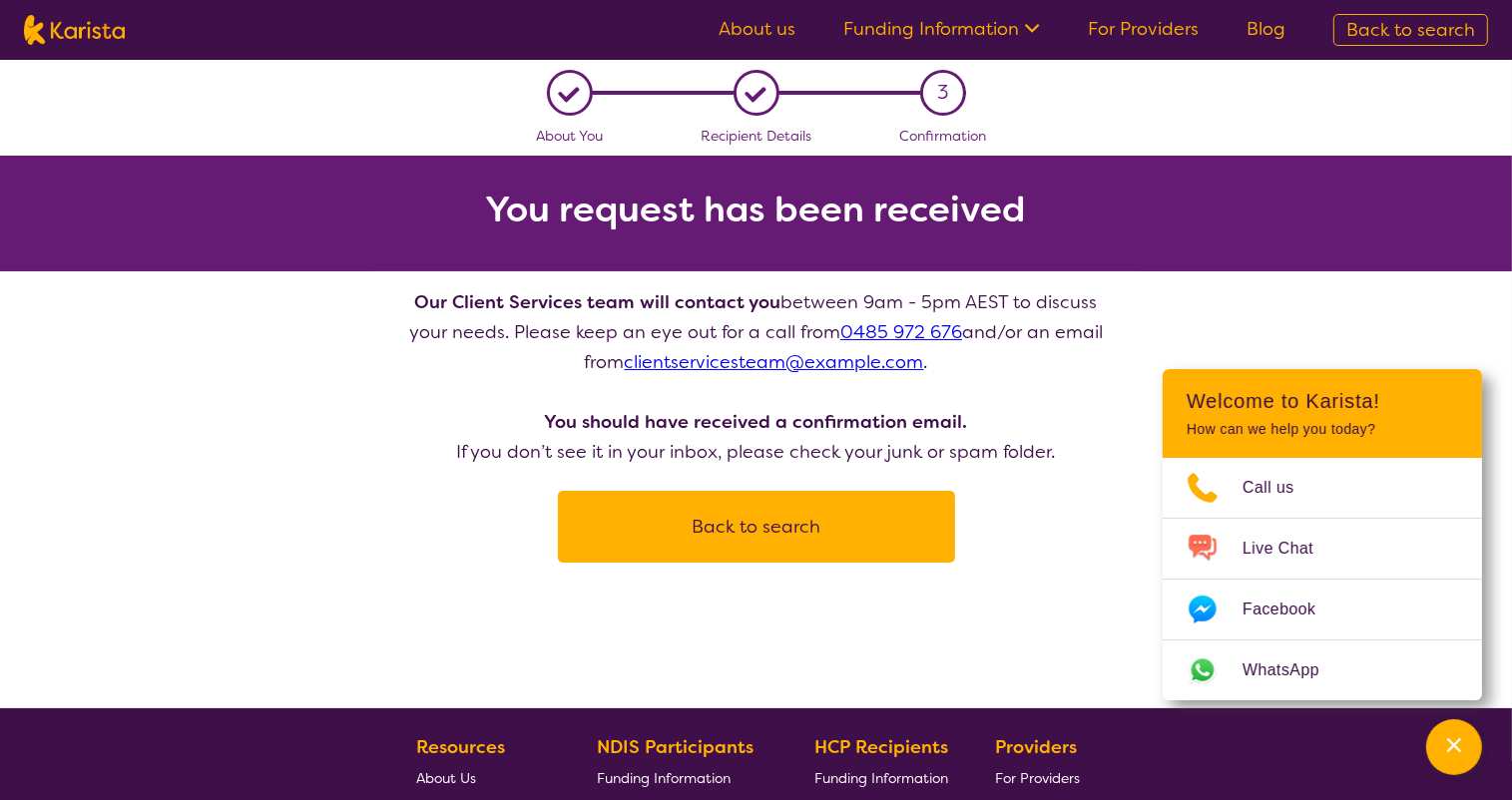 click on "Funding Information" at bounding box center [941, 29] 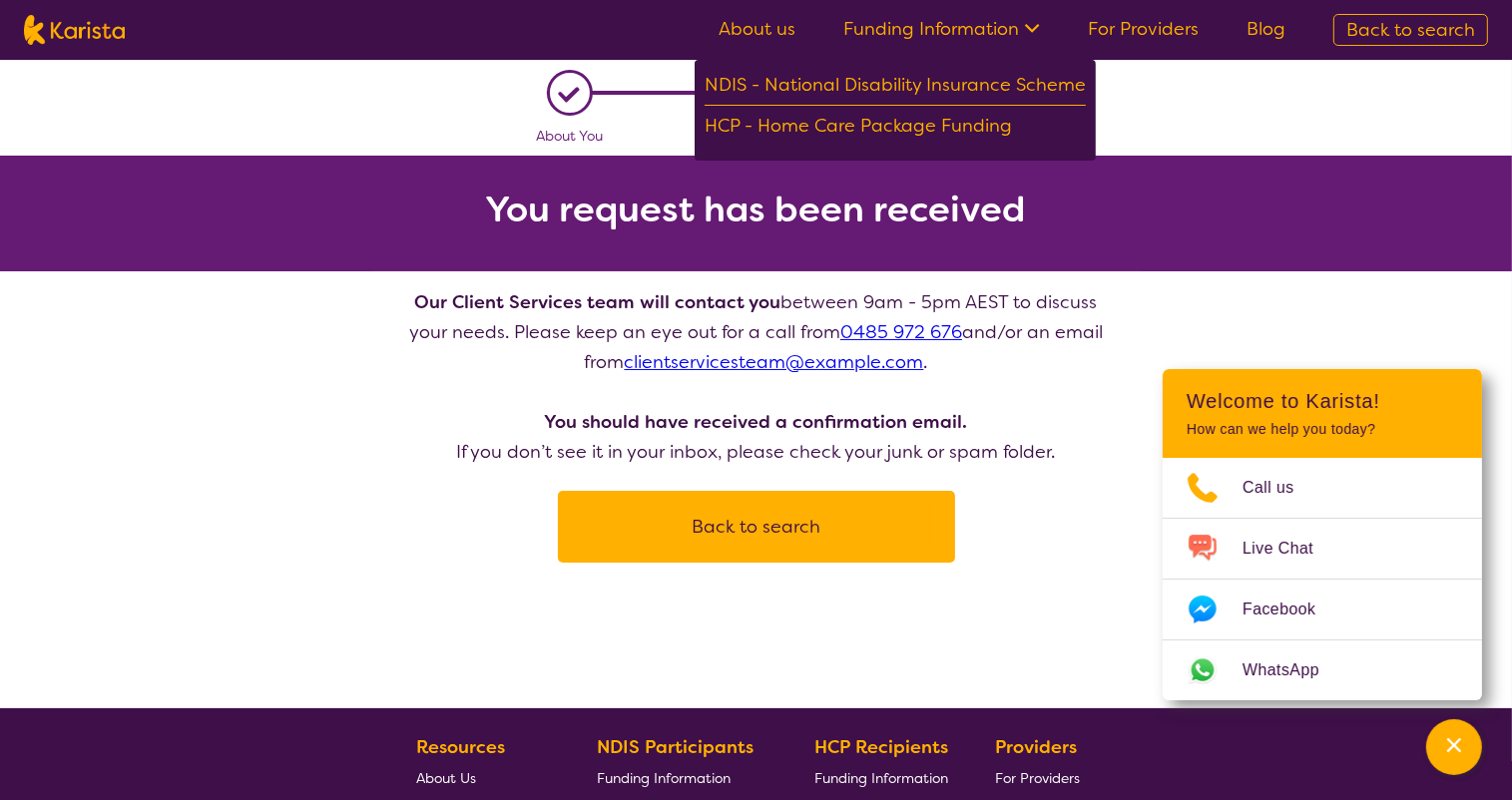 click on "Funding Information" at bounding box center (941, 29) 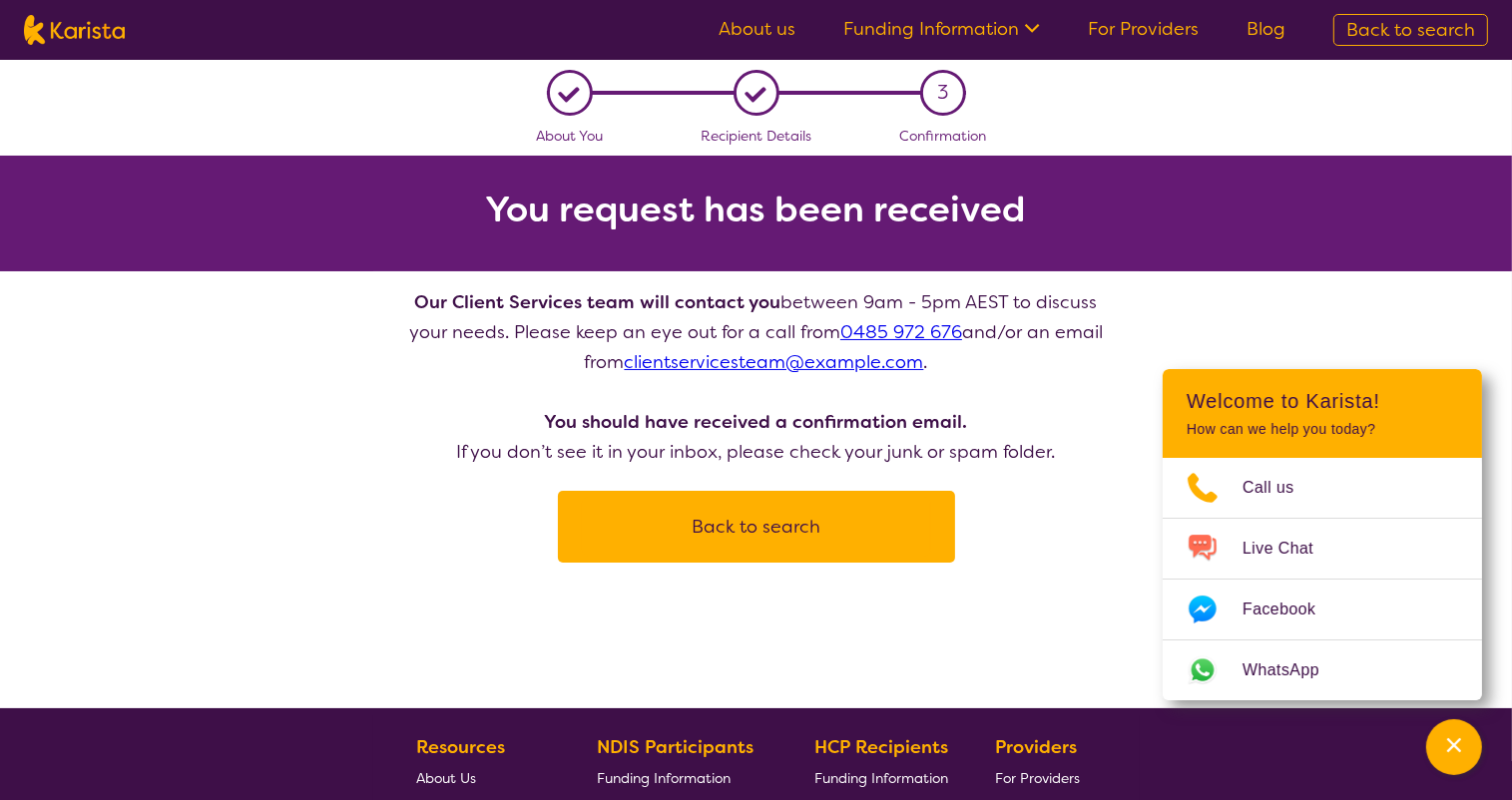 click on "L About You L Recipient Details 3 Confirmation You request has been received Our Client Services team will contact you  between 9am - 5pm AEST to discuss your needs. Please keep an eye out for a call from  [PHONE]  and/or an email from  [EMAIL] . You should have received a confirmation email. If you don’t see it in your inbox, please check your junk or spam folder. Back to search" at bounding box center (756, 311) 